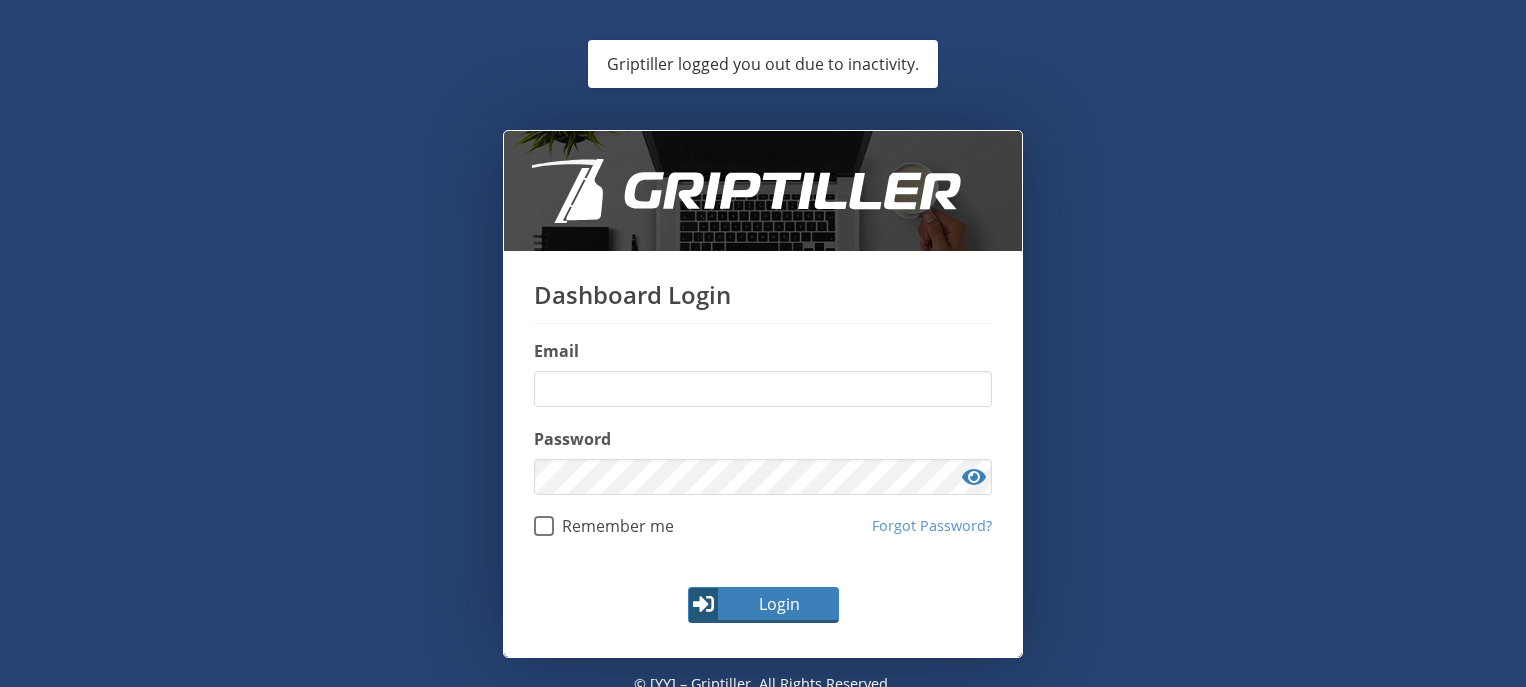scroll, scrollTop: 0, scrollLeft: 0, axis: both 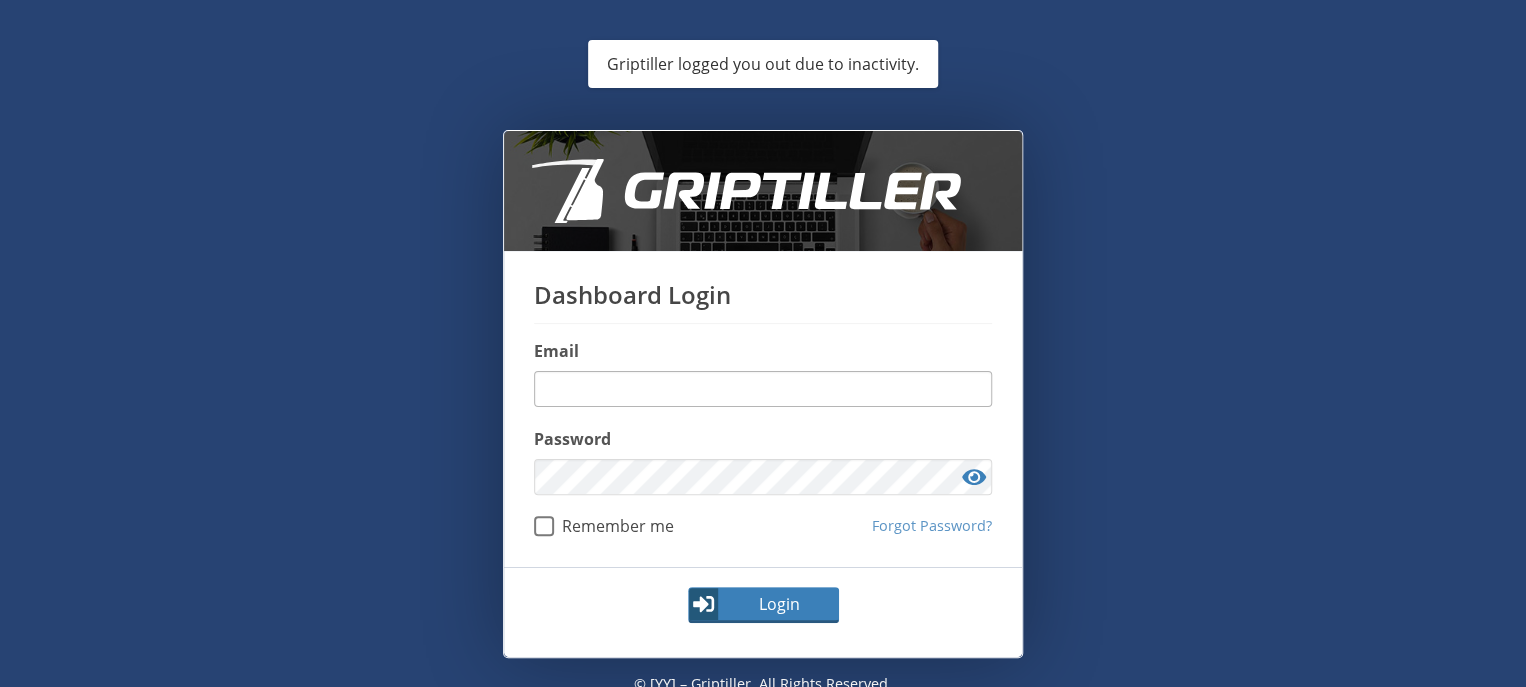 click at bounding box center [763, 389] 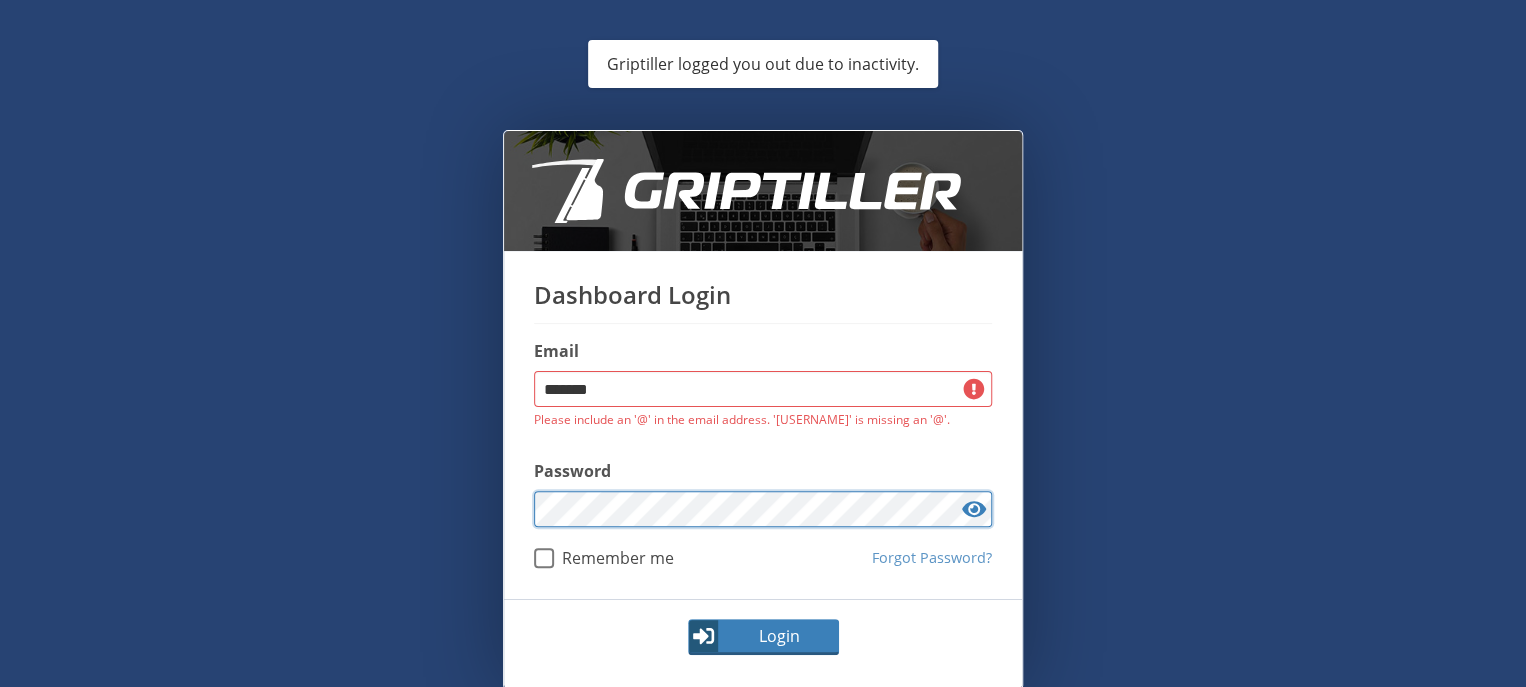 click on "Password" at bounding box center (763, 493) 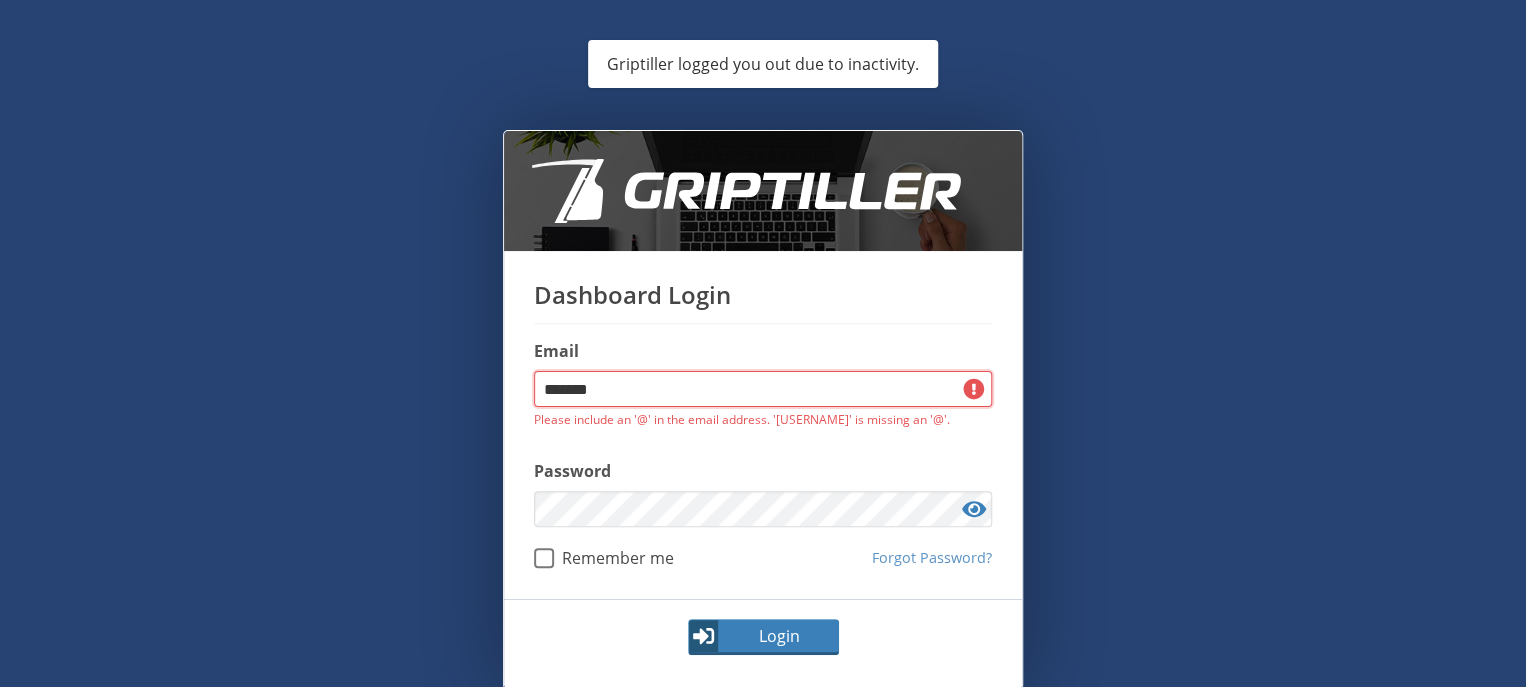 click on "*******" at bounding box center [763, 389] 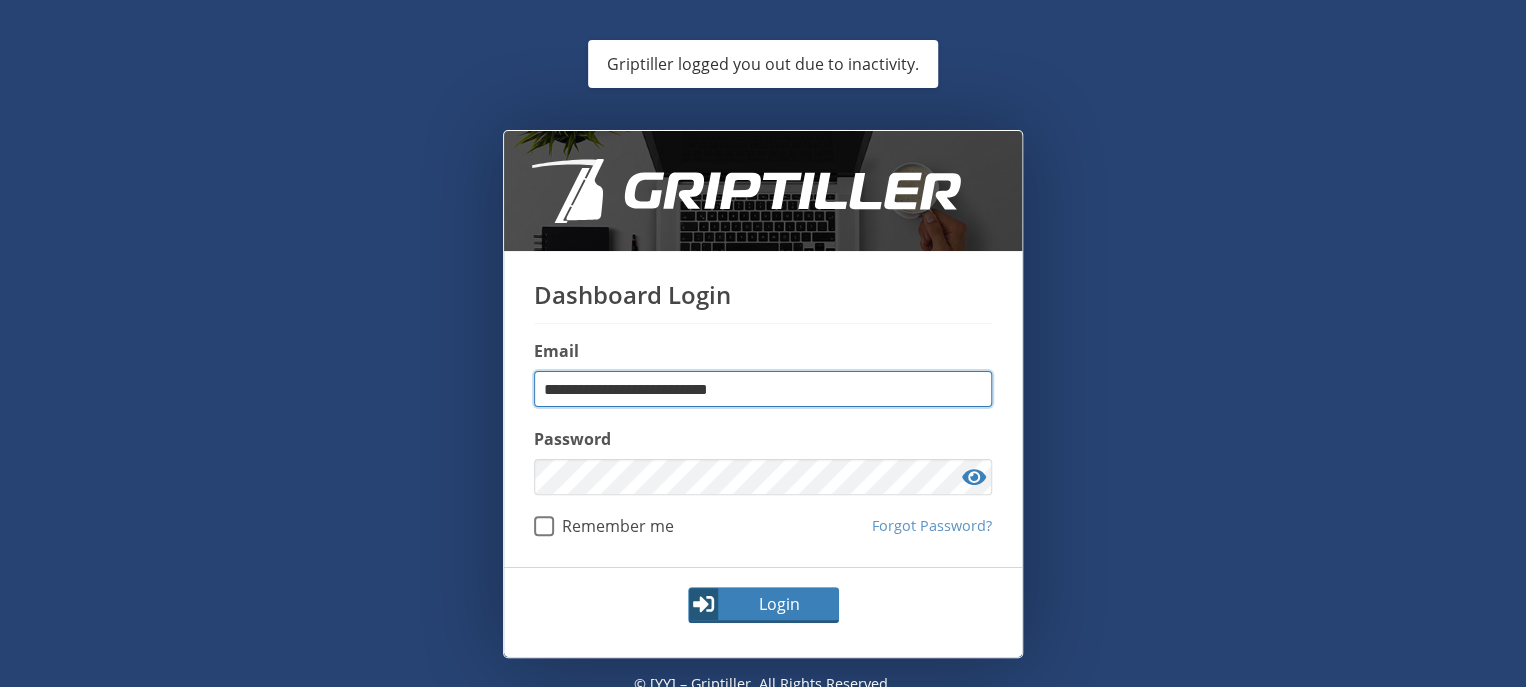 type on "**********" 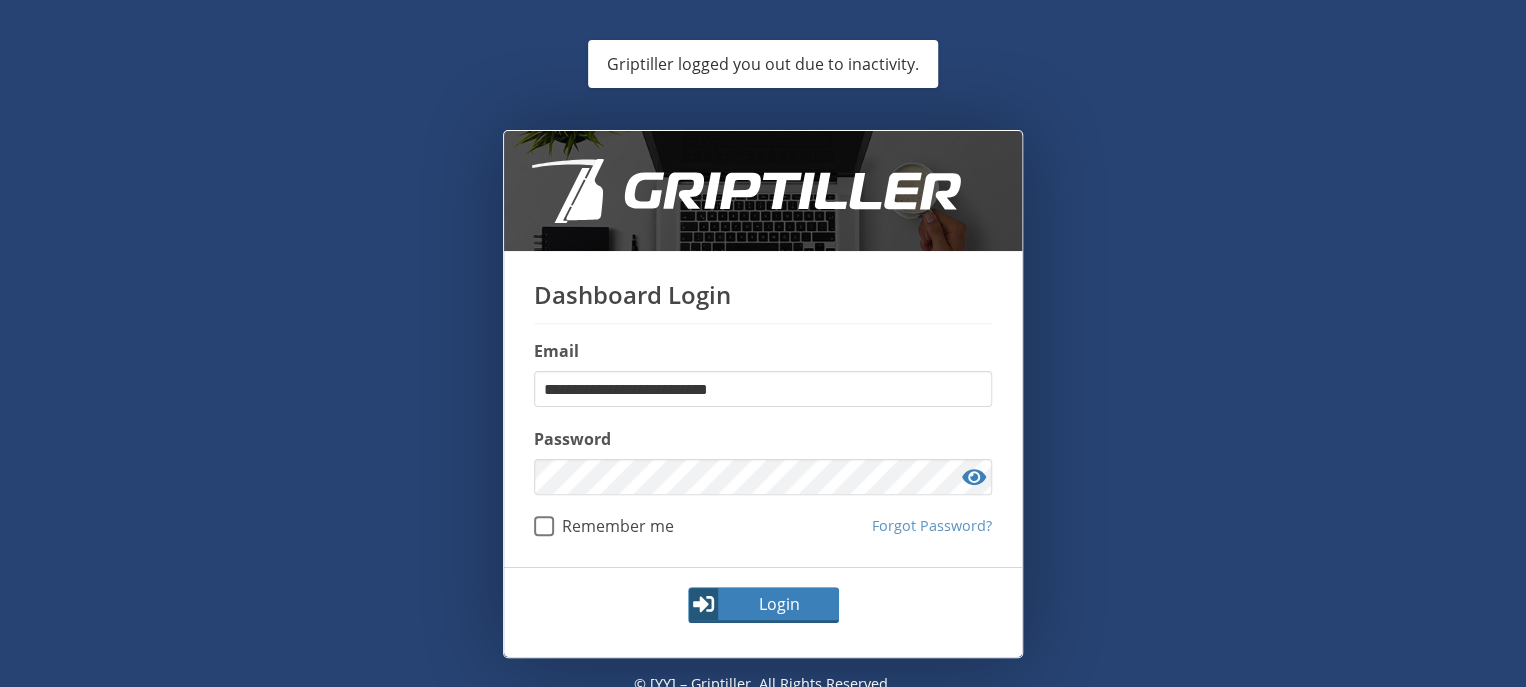 click on "**********" at bounding box center (763, 409) 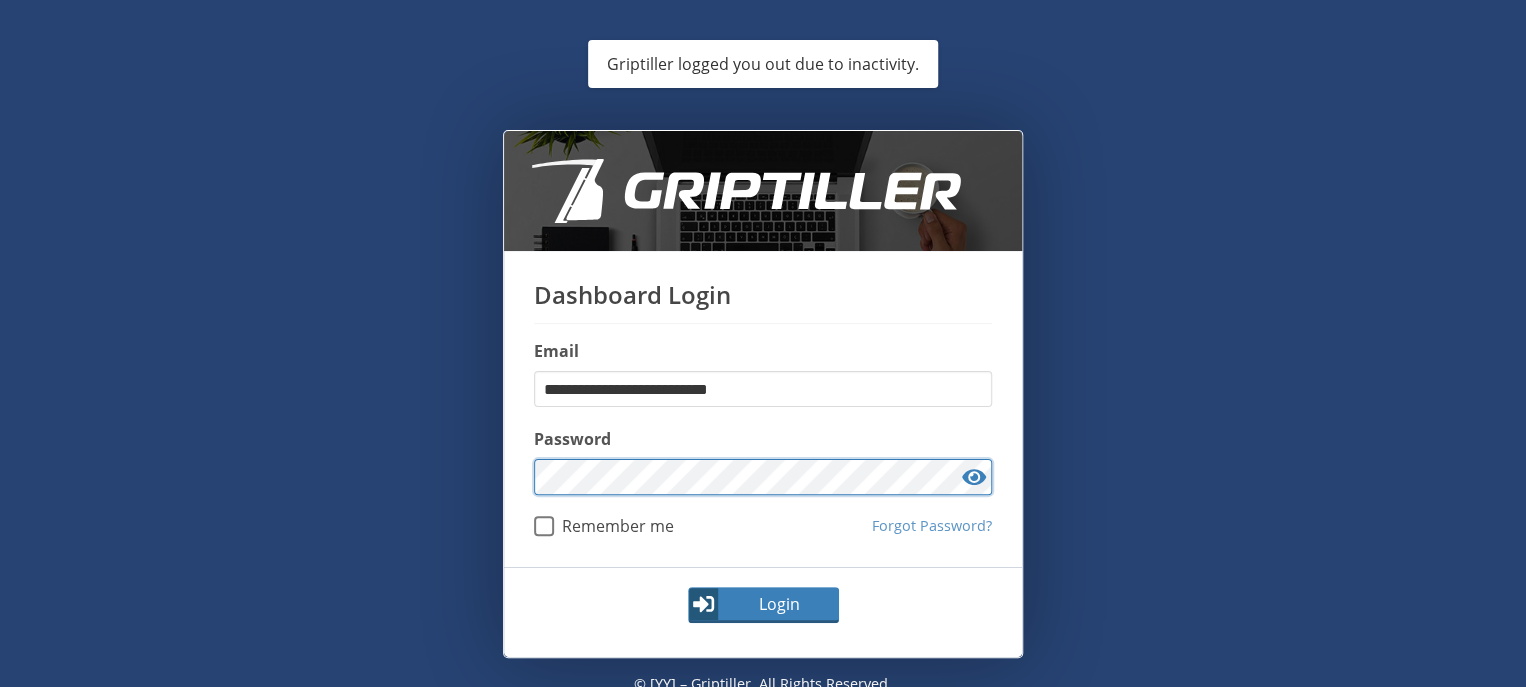 click on "Login" at bounding box center (763, 605) 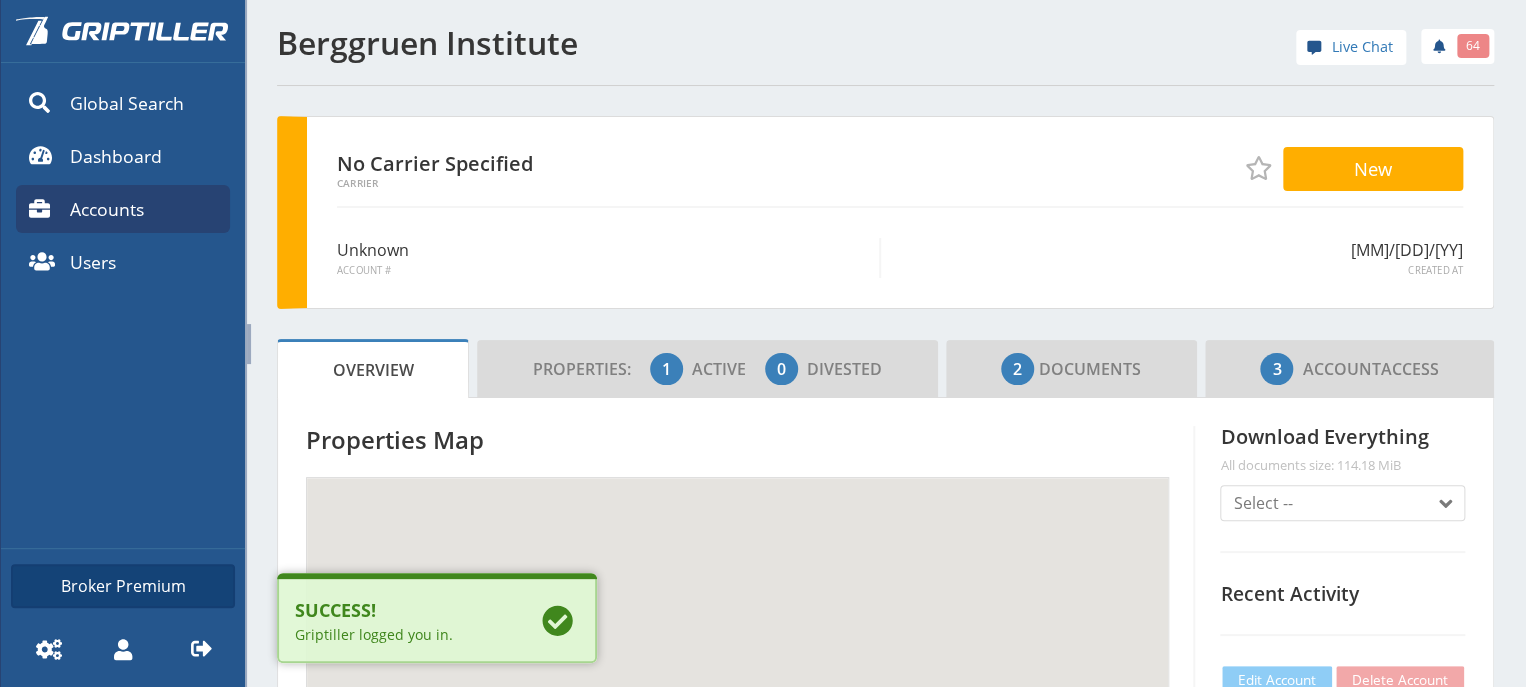 scroll, scrollTop: 999823, scrollLeft: 999589, axis: both 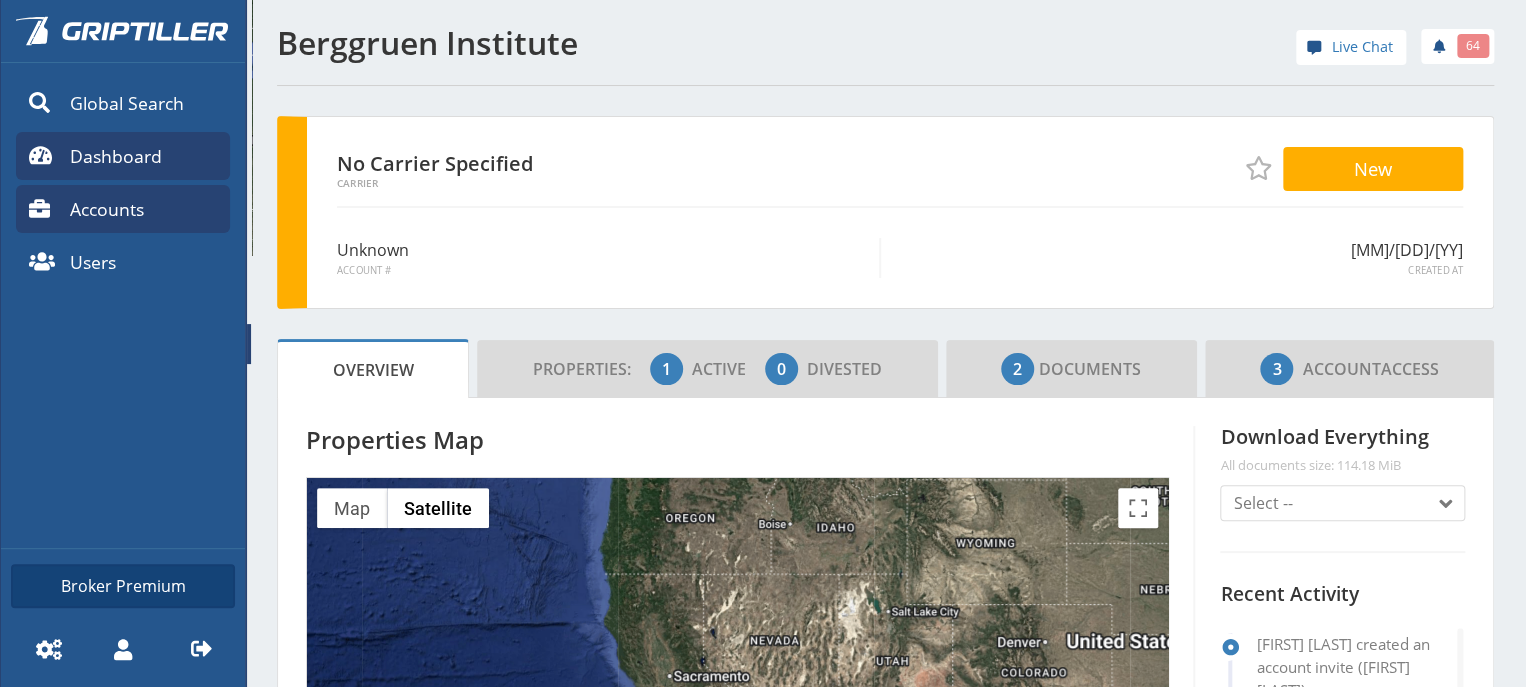 click on "Dashboard" at bounding box center (116, 156) 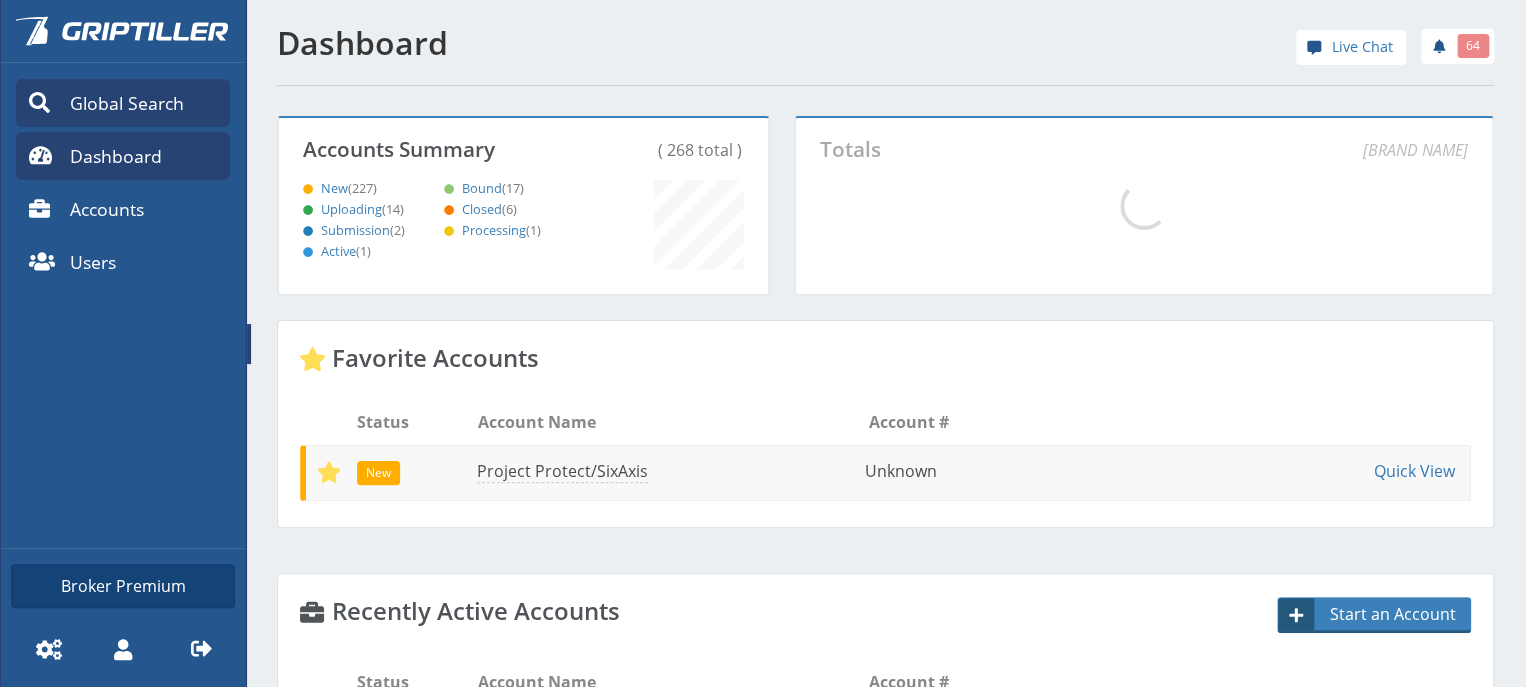 scroll, scrollTop: 999823, scrollLeft: 999516, axis: both 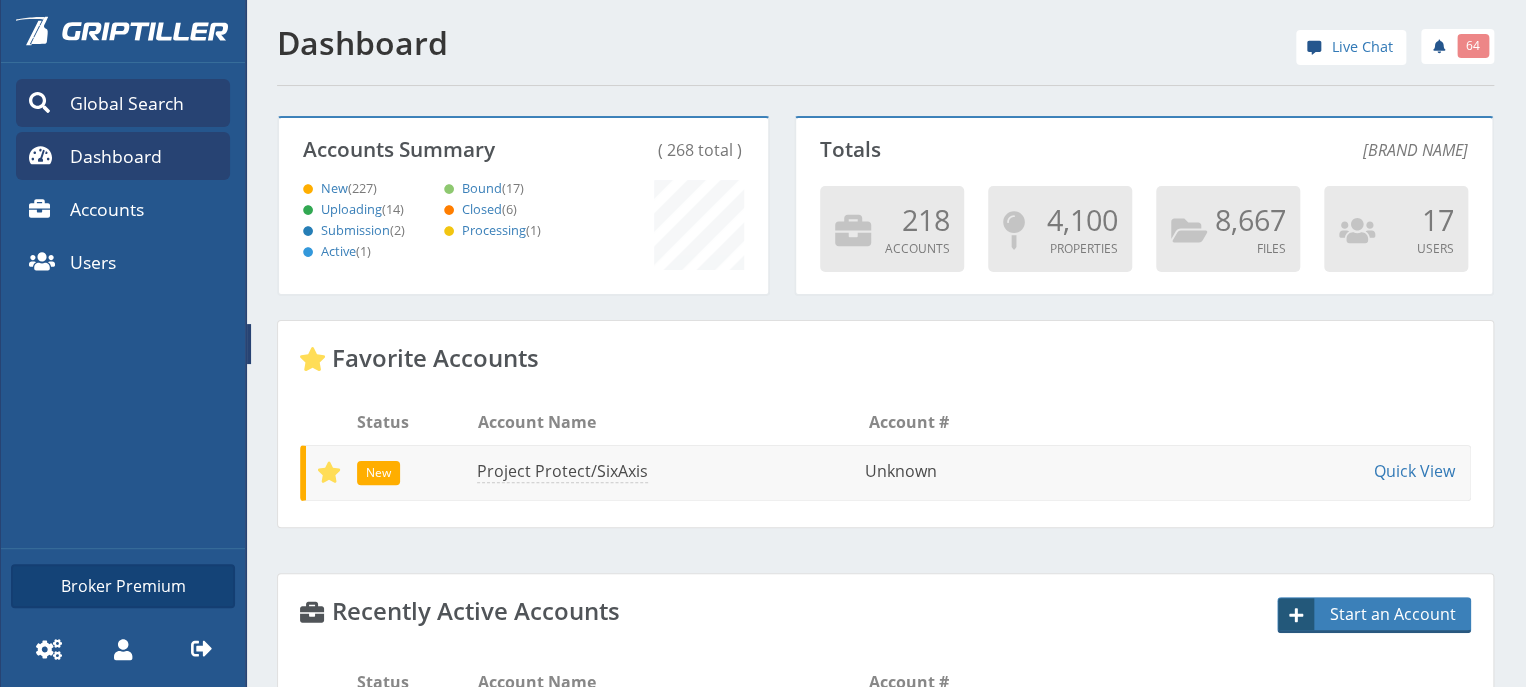 click on "Global Search" at bounding box center [127, 103] 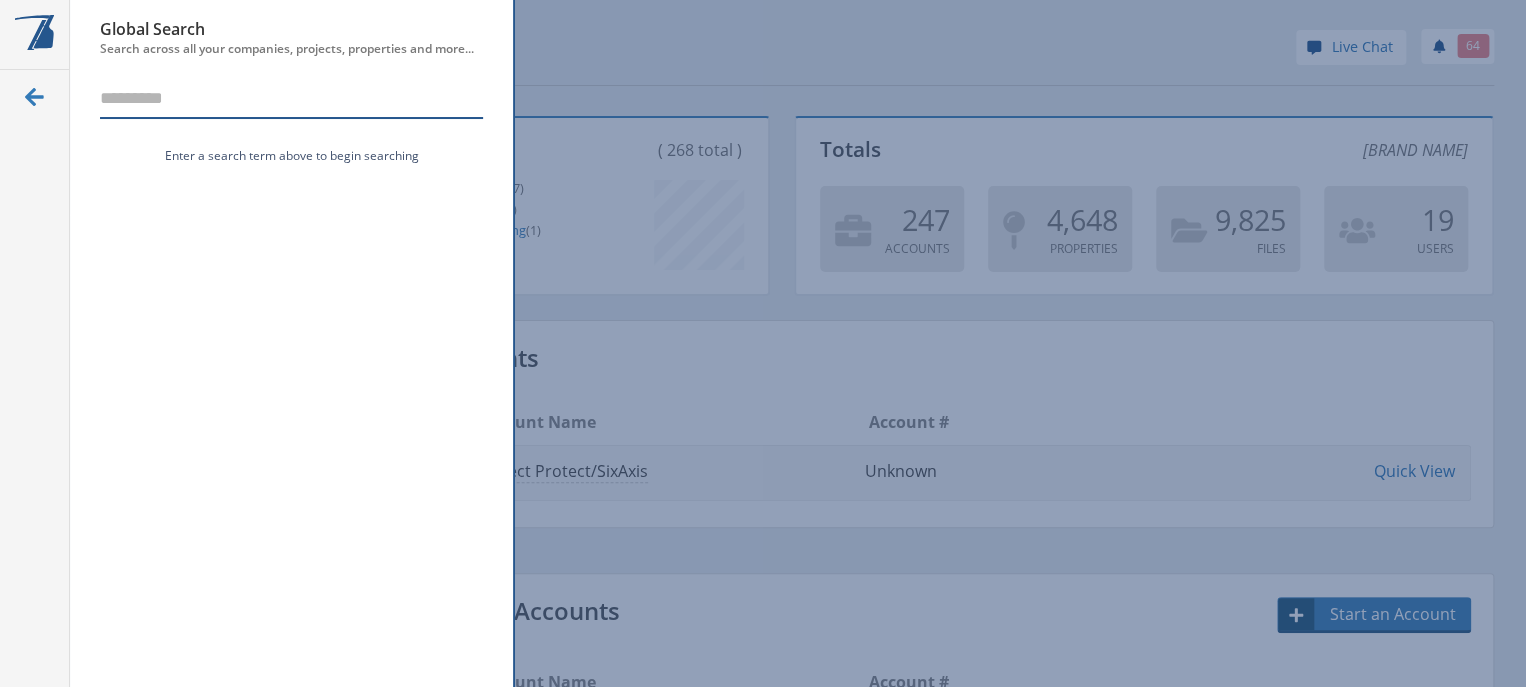 scroll, scrollTop: 0, scrollLeft: 0, axis: both 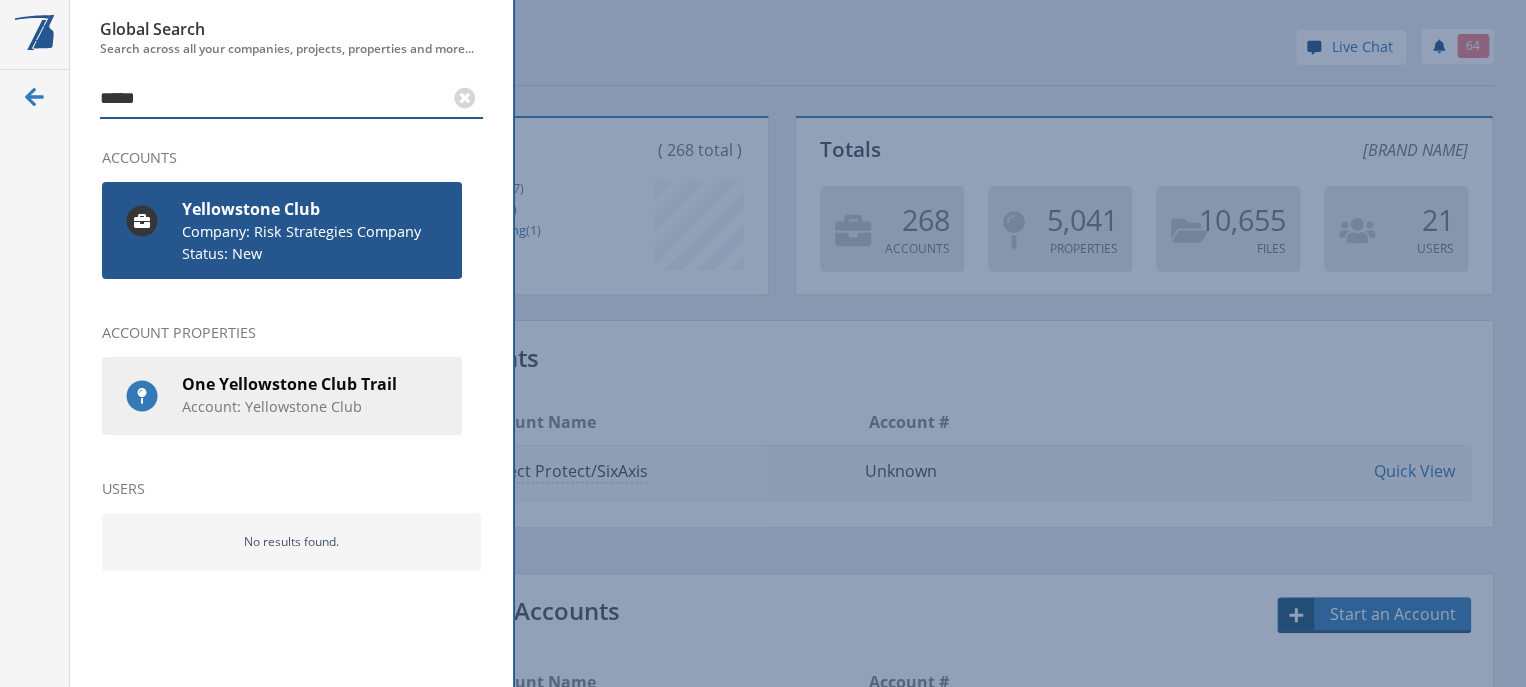 type on "*****" 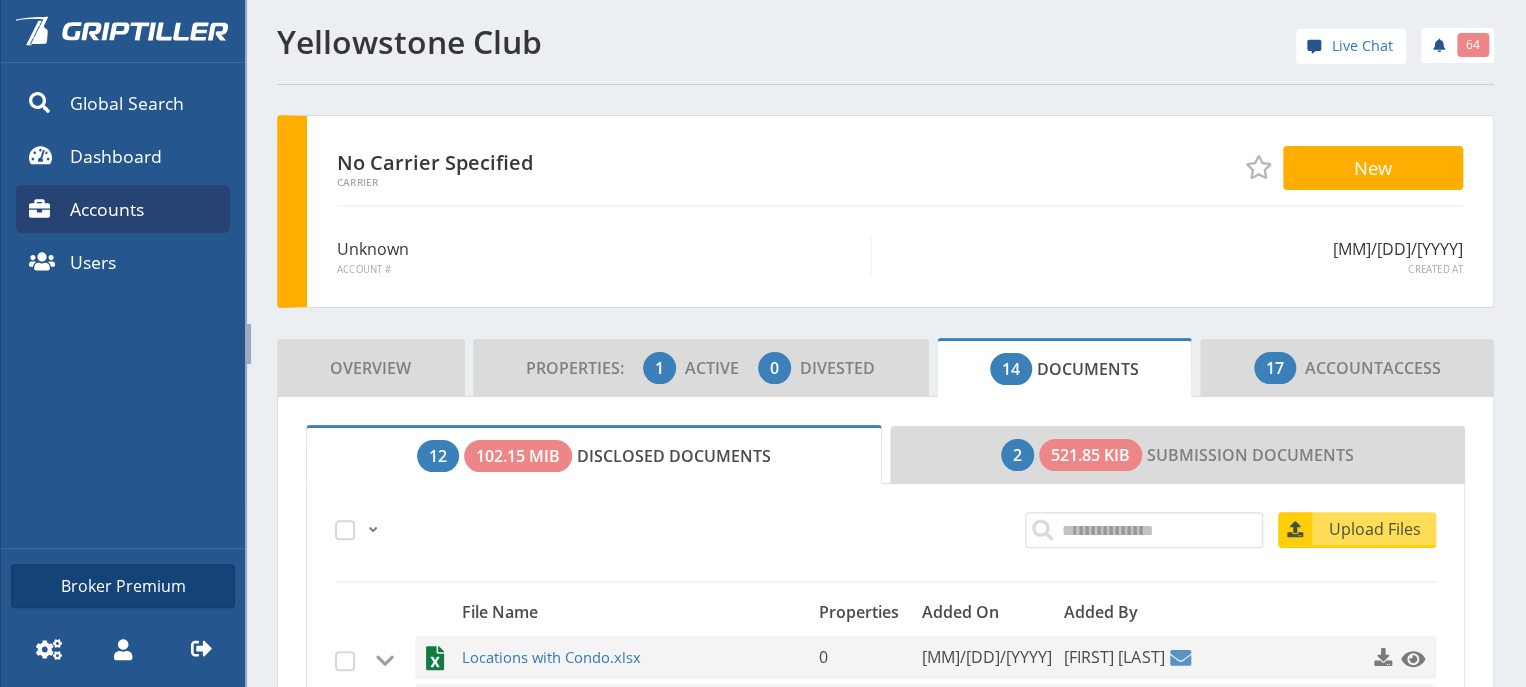 scroll, scrollTop: 0, scrollLeft: 0, axis: both 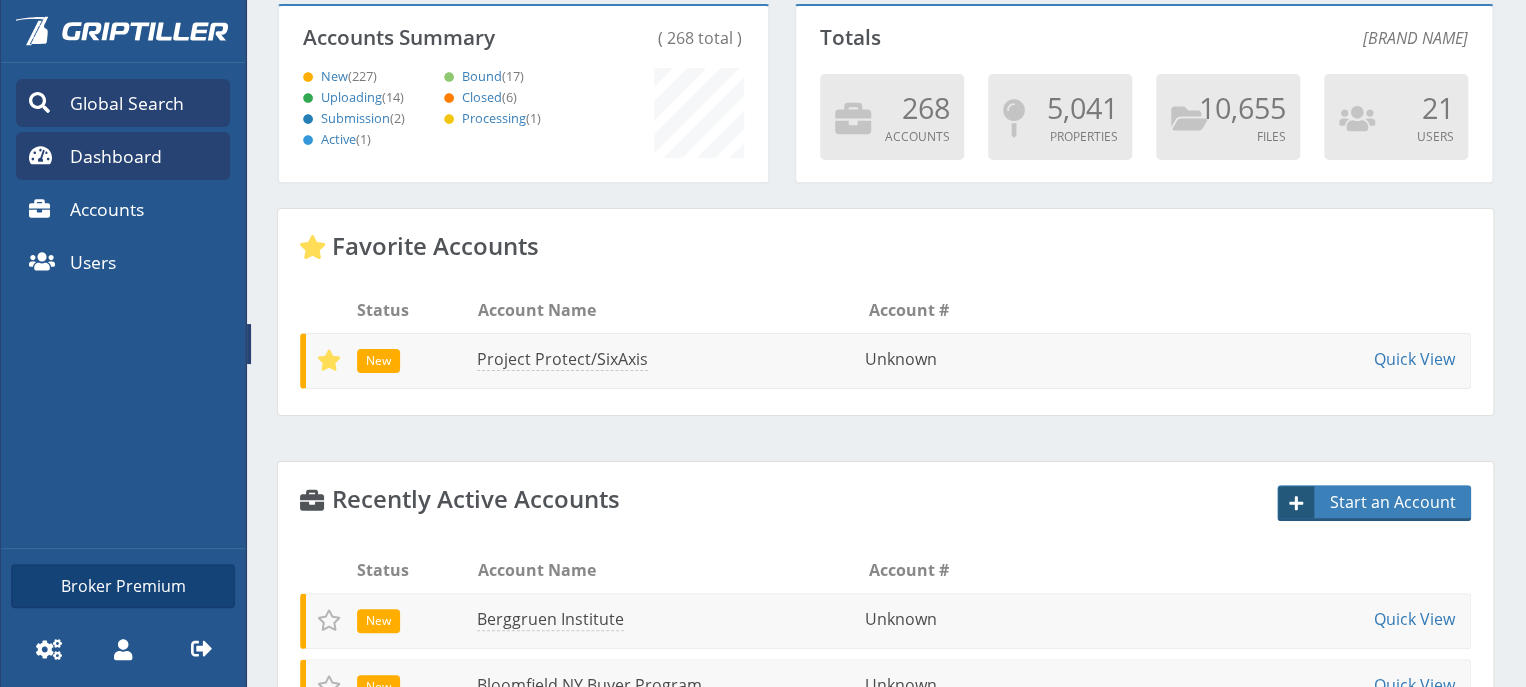 click on "Global Search" at bounding box center [127, 103] 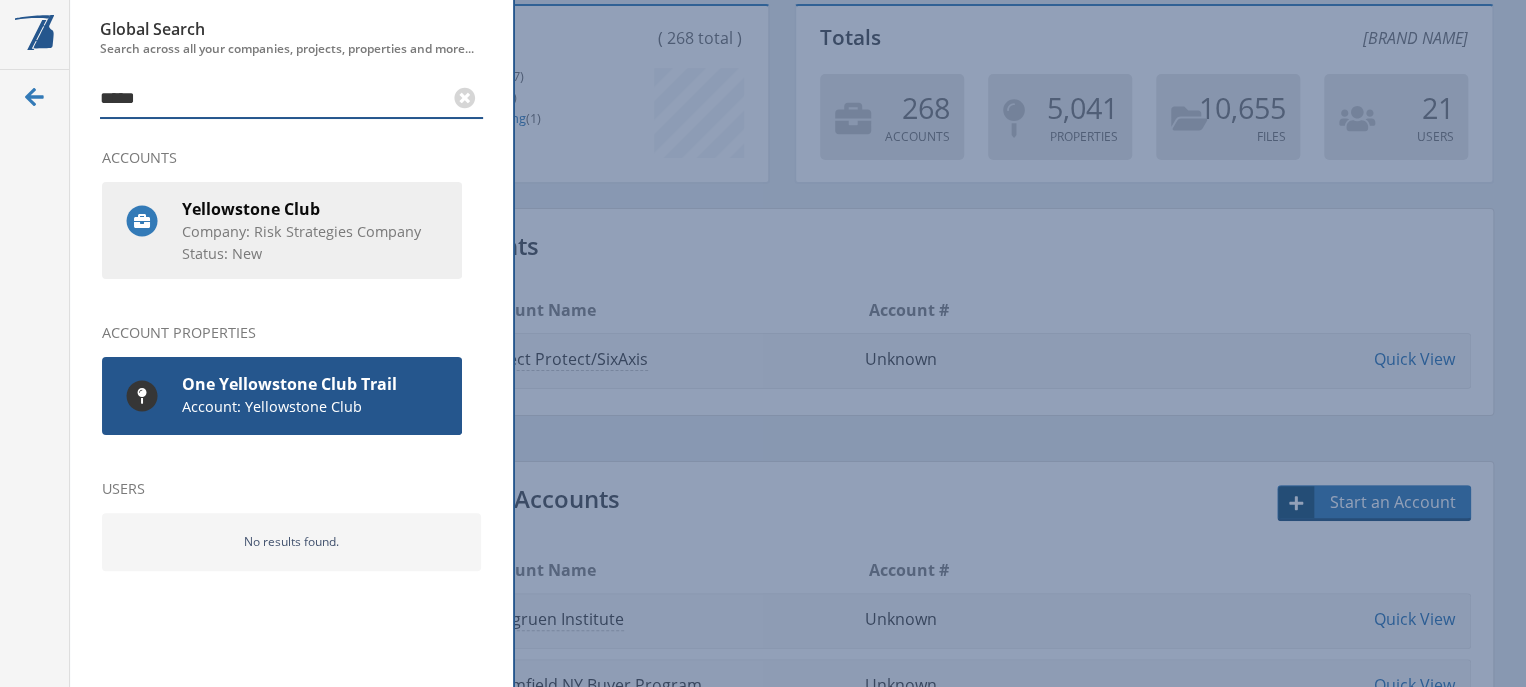 click on "One Yellowstone Club Trail" at bounding box center (314, 384) 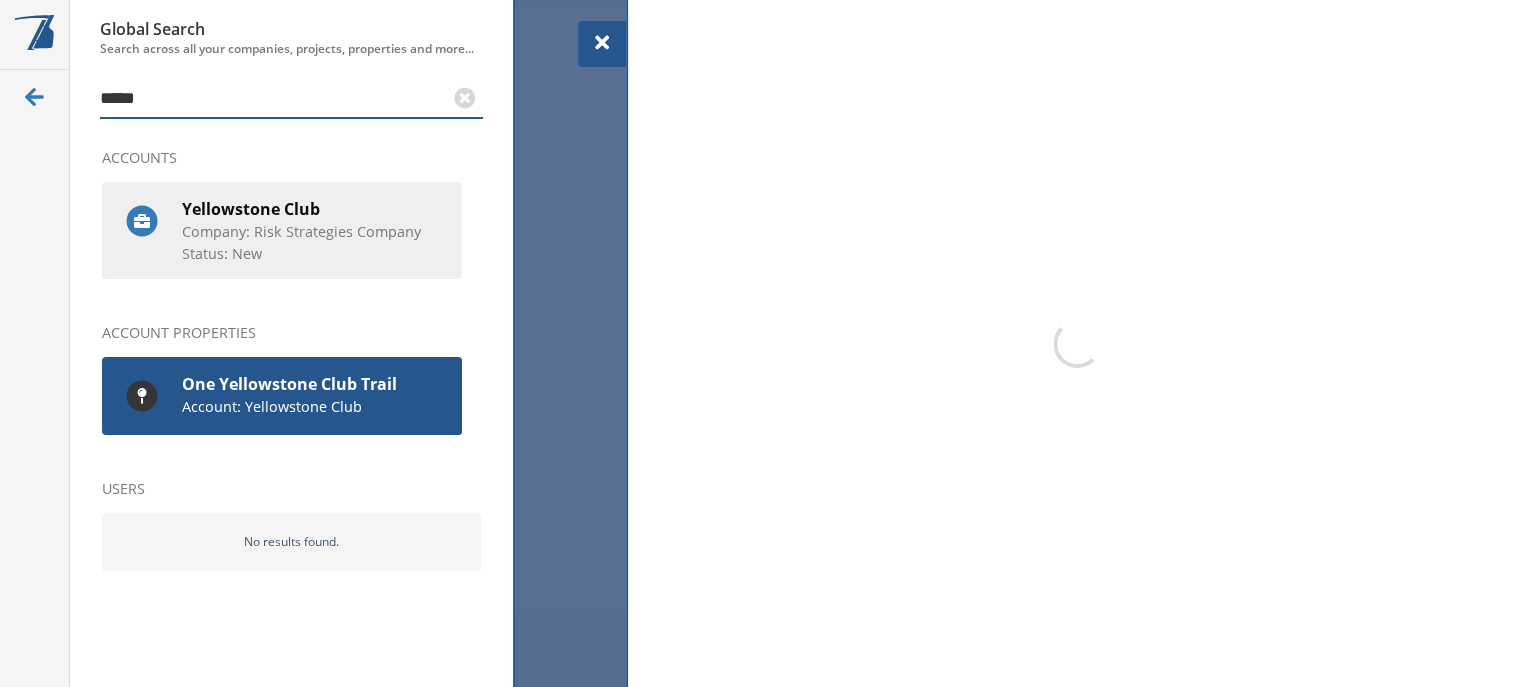 scroll, scrollTop: 0, scrollLeft: 0, axis: both 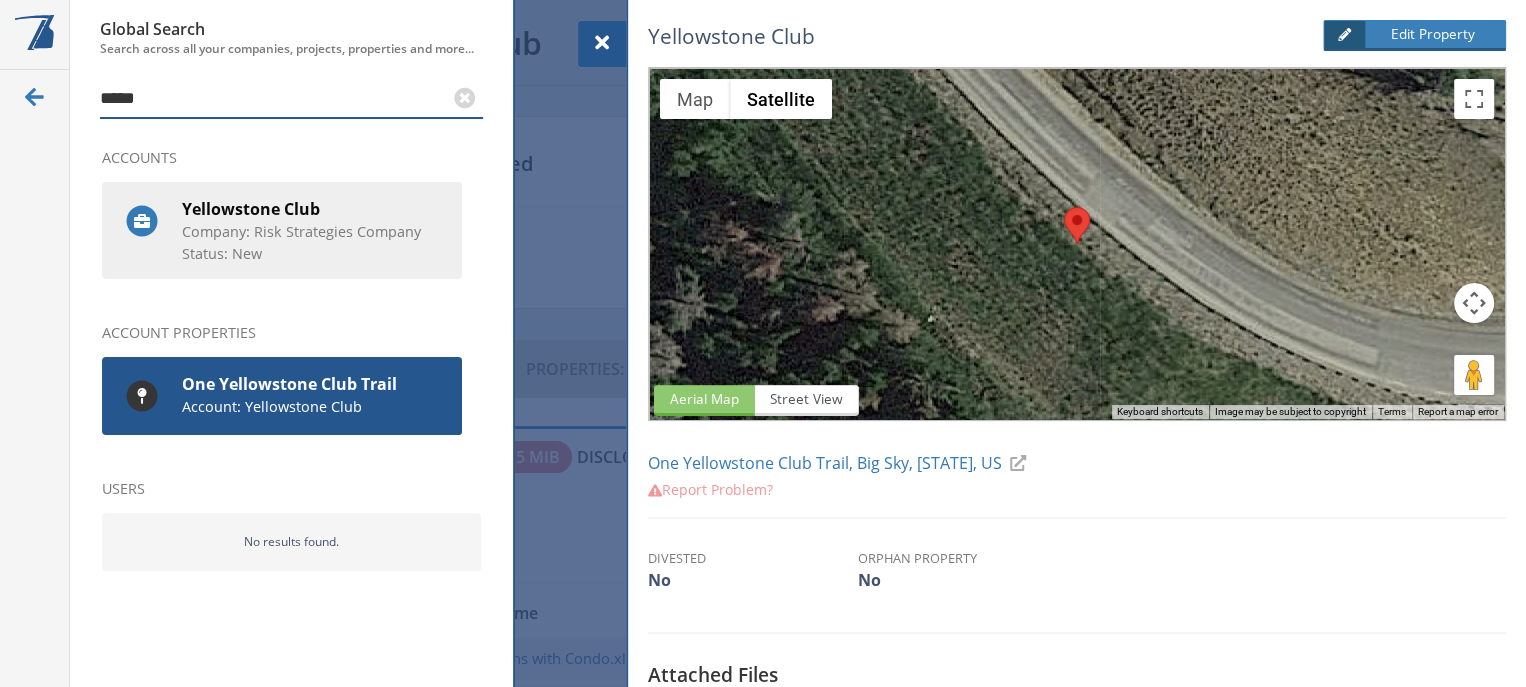 click on "Account: Yellowstone Club" at bounding box center [308, 407] 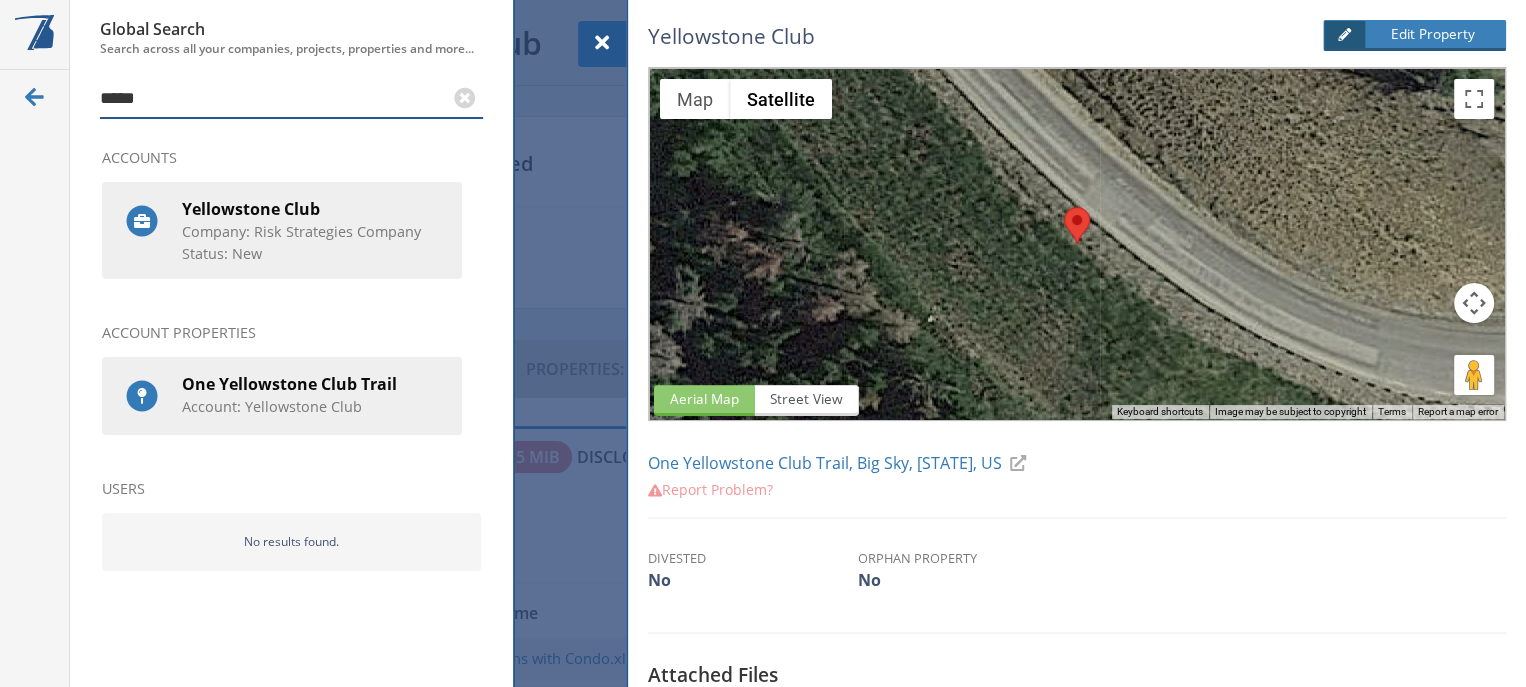 click at bounding box center (602, 43) 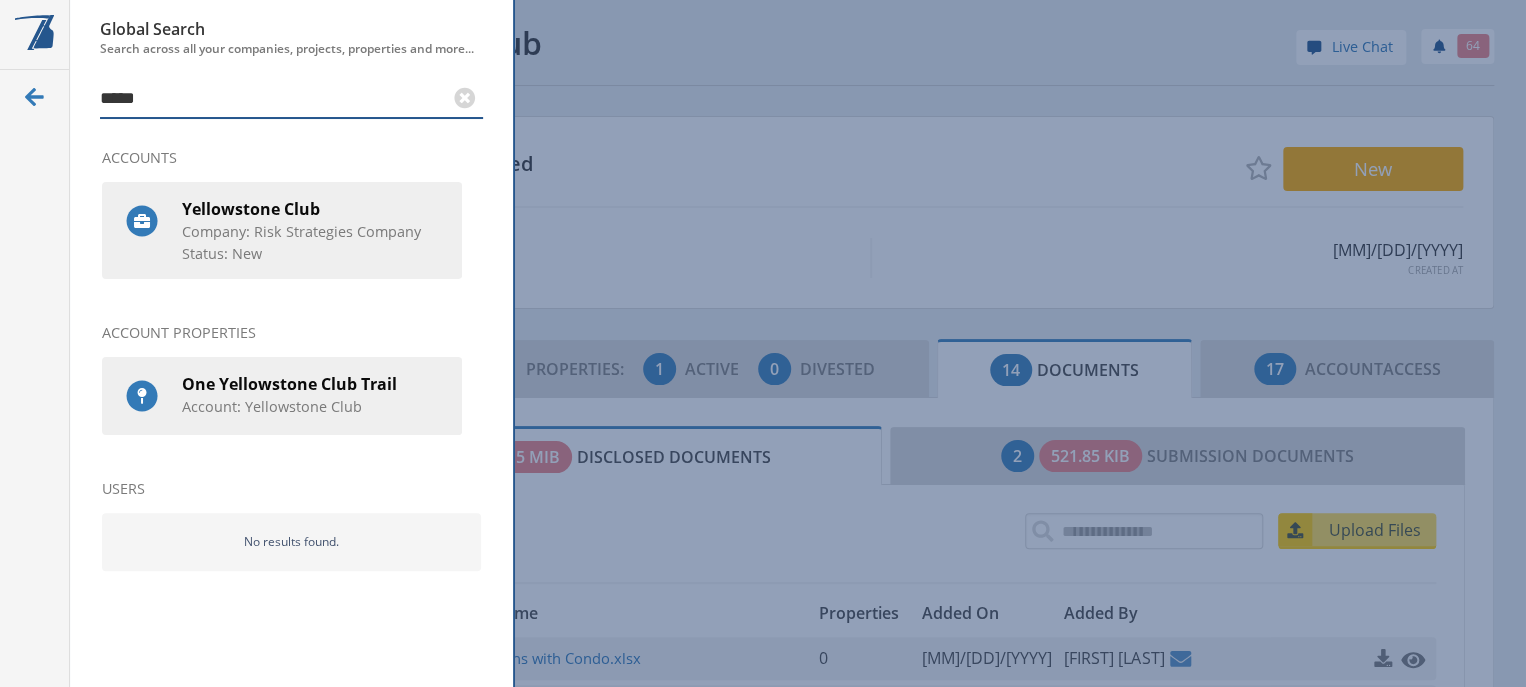 click at bounding box center [763, 343] 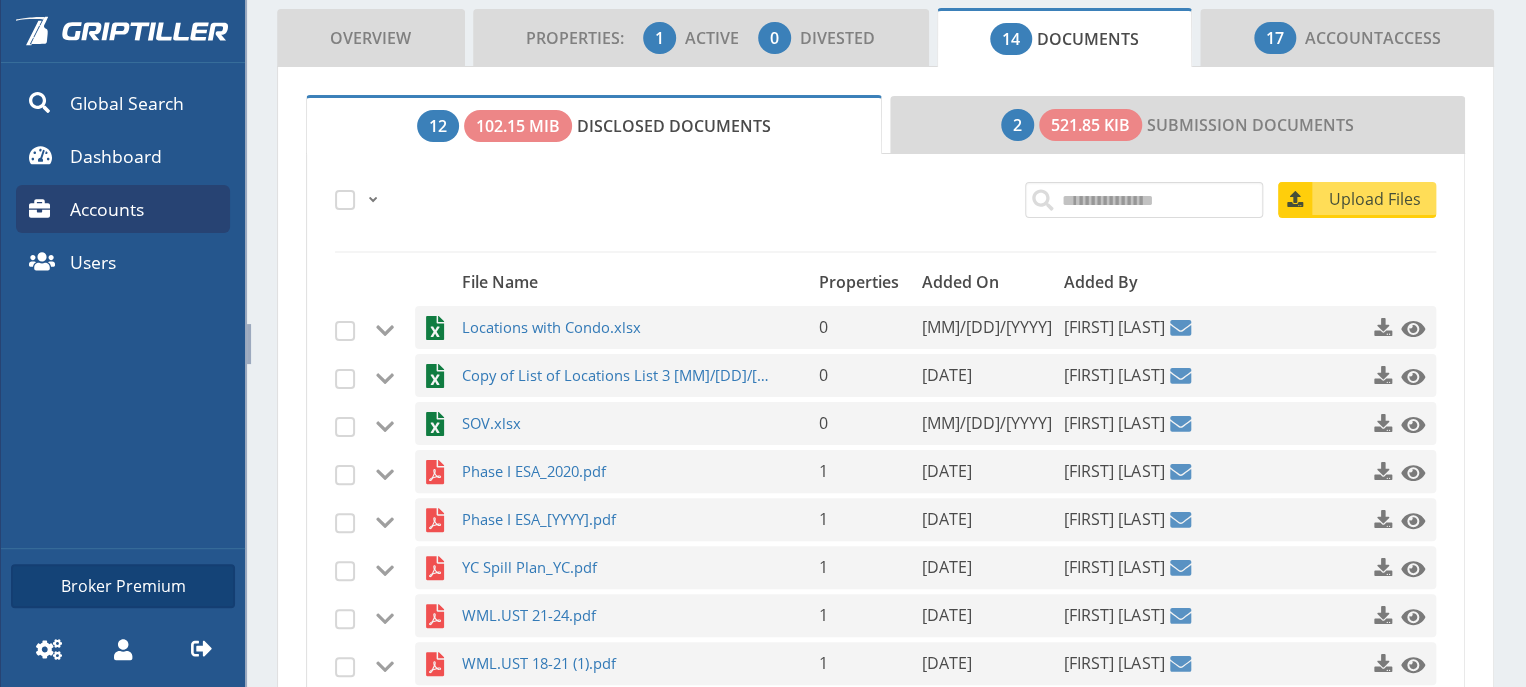 scroll, scrollTop: 332, scrollLeft: 0, axis: vertical 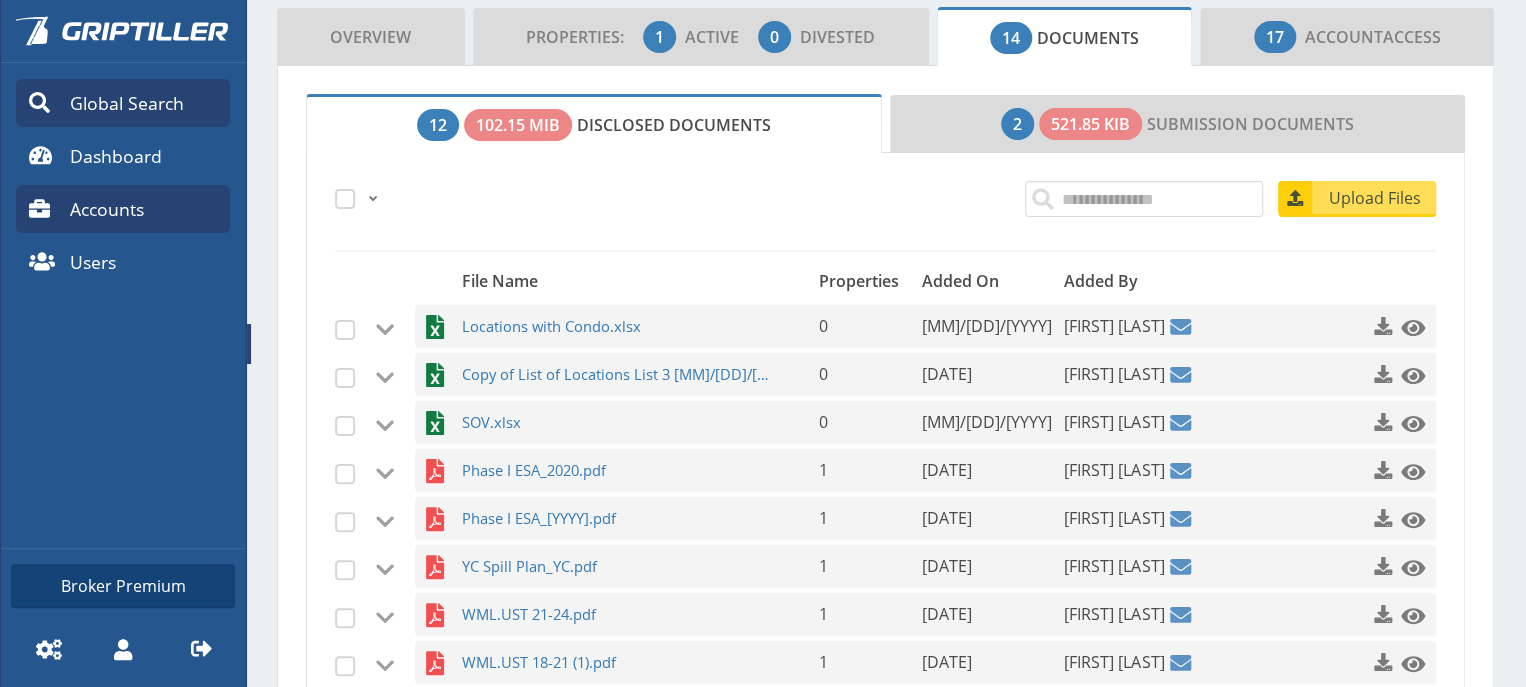 click on "Global Search" at bounding box center [123, 103] 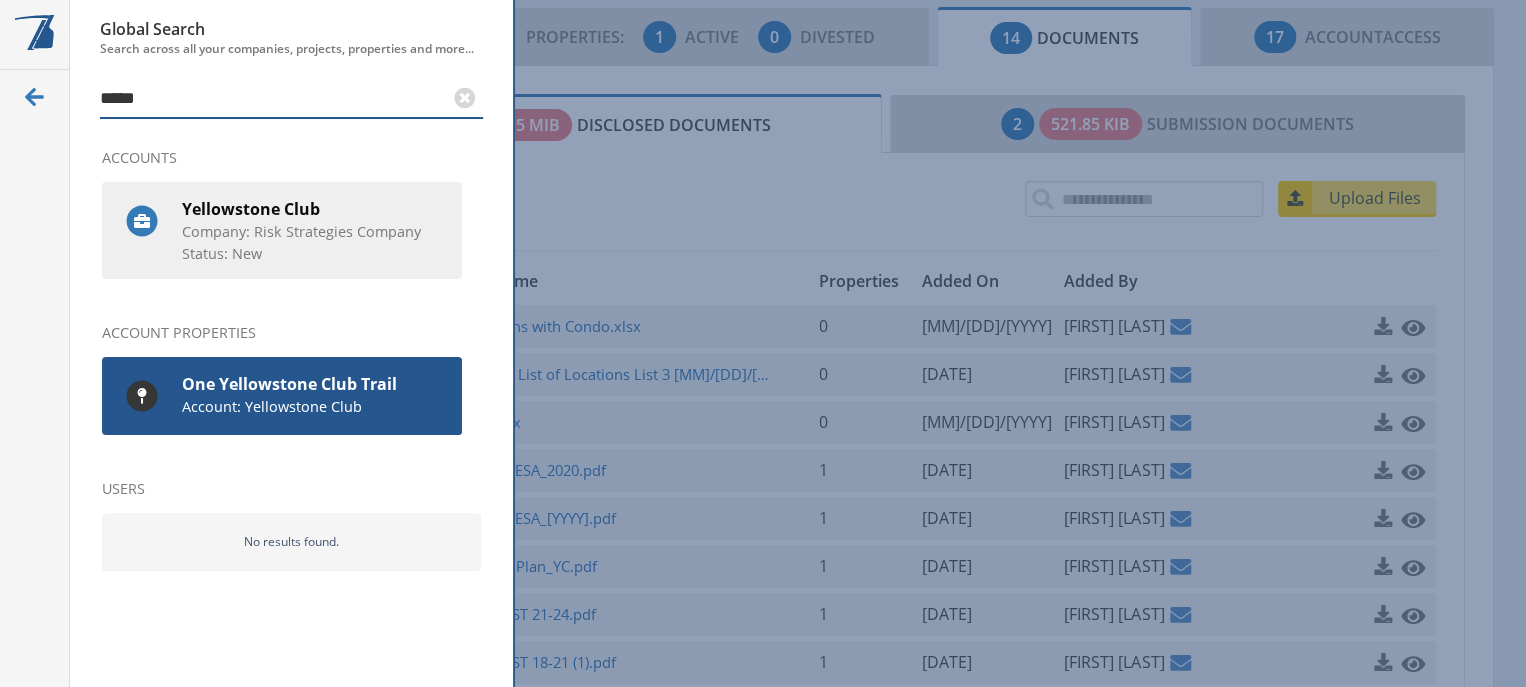 click on "Account: Yellowstone Club" at bounding box center [308, 407] 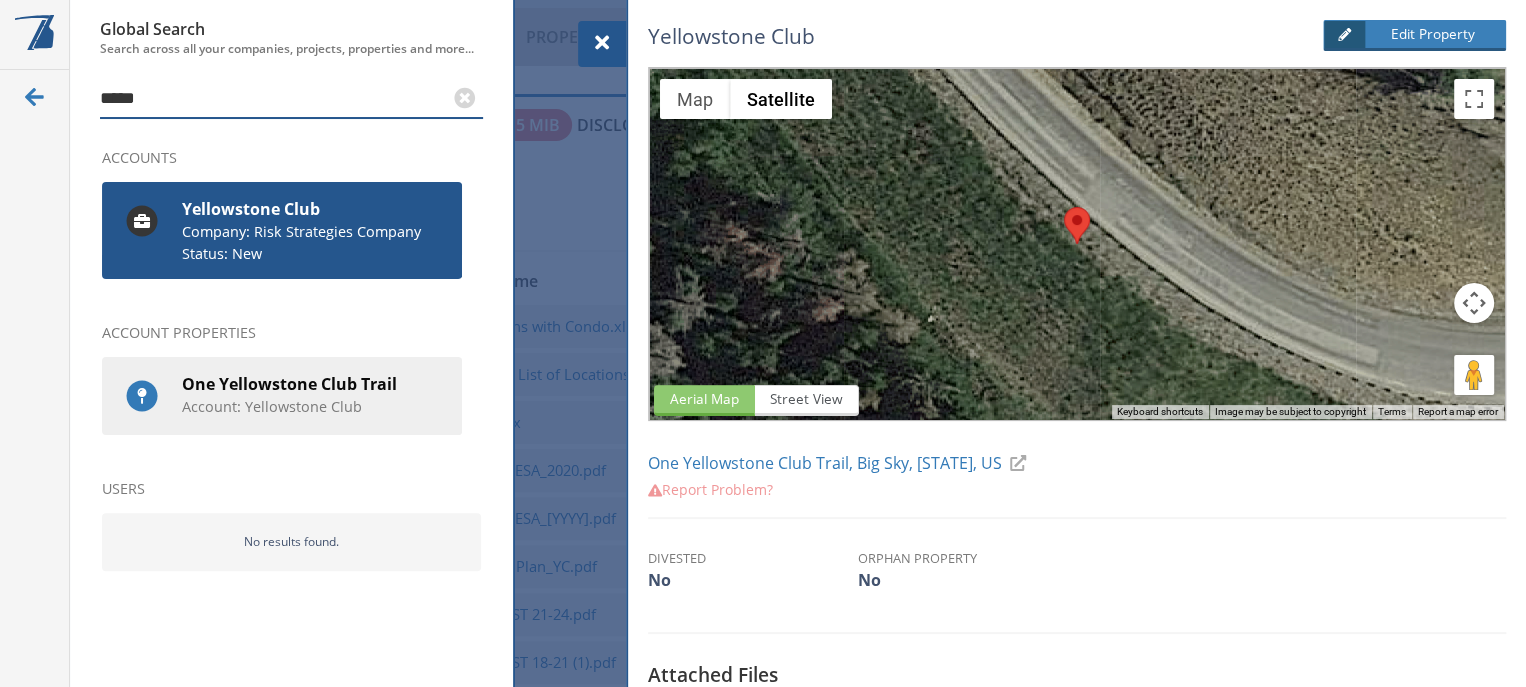 click on "Company: Risk Strategies Company" at bounding box center [308, 232] 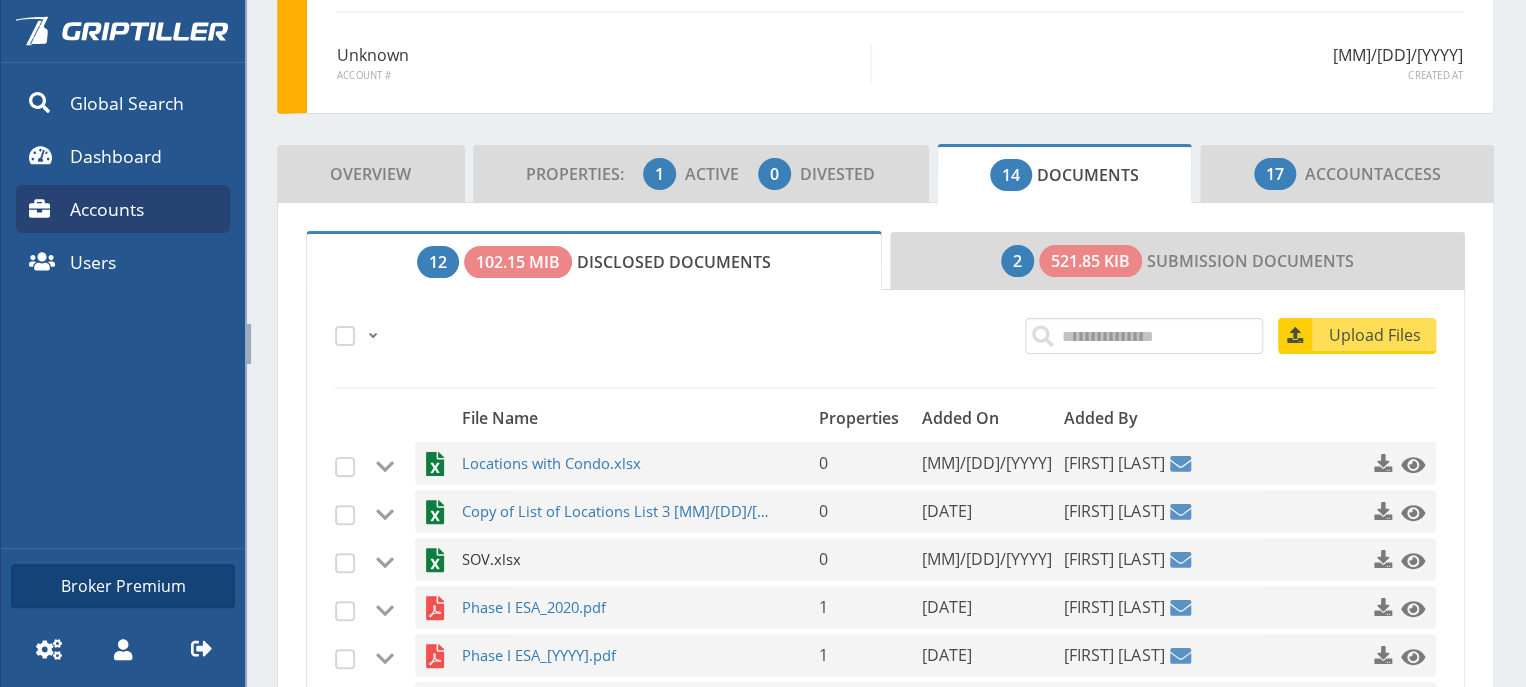 scroll, scrollTop: 194, scrollLeft: 0, axis: vertical 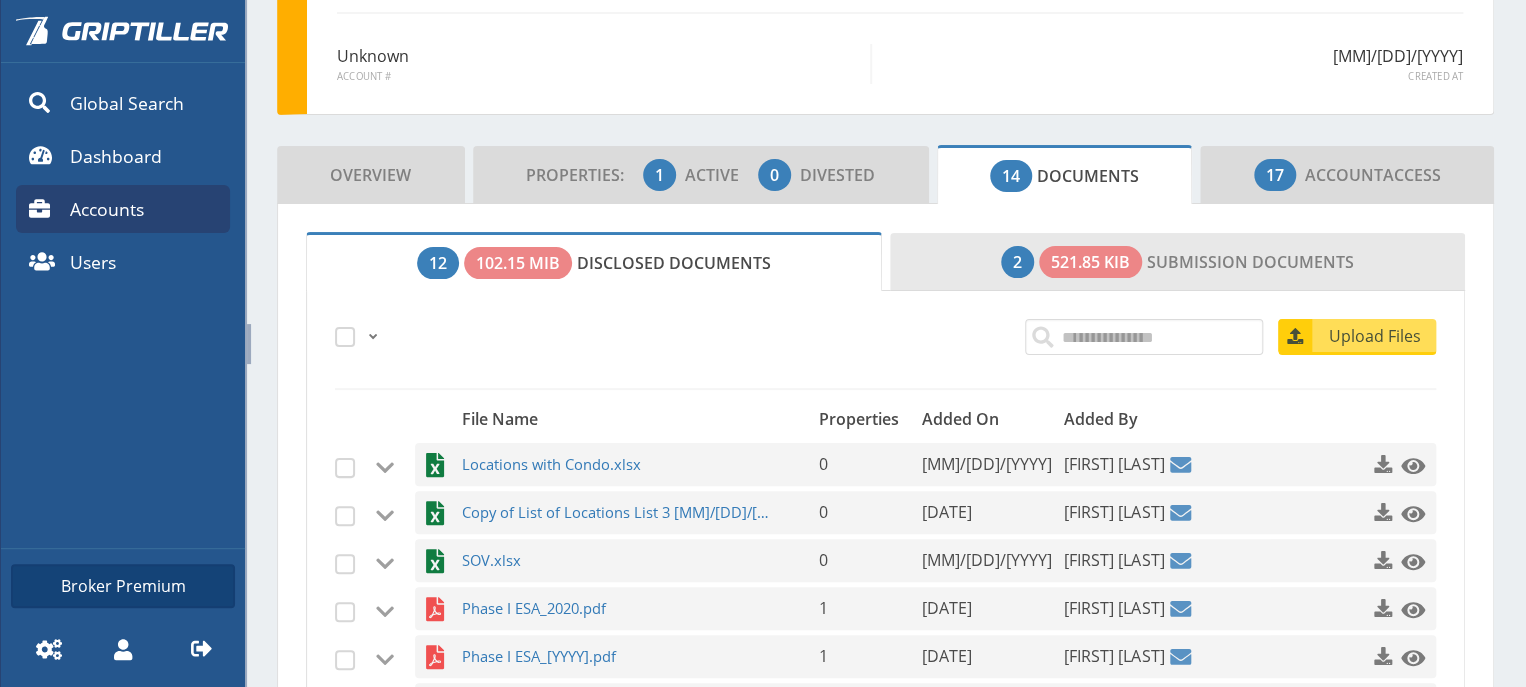 click on "521.85 KiB" at bounding box center [1090, 262] 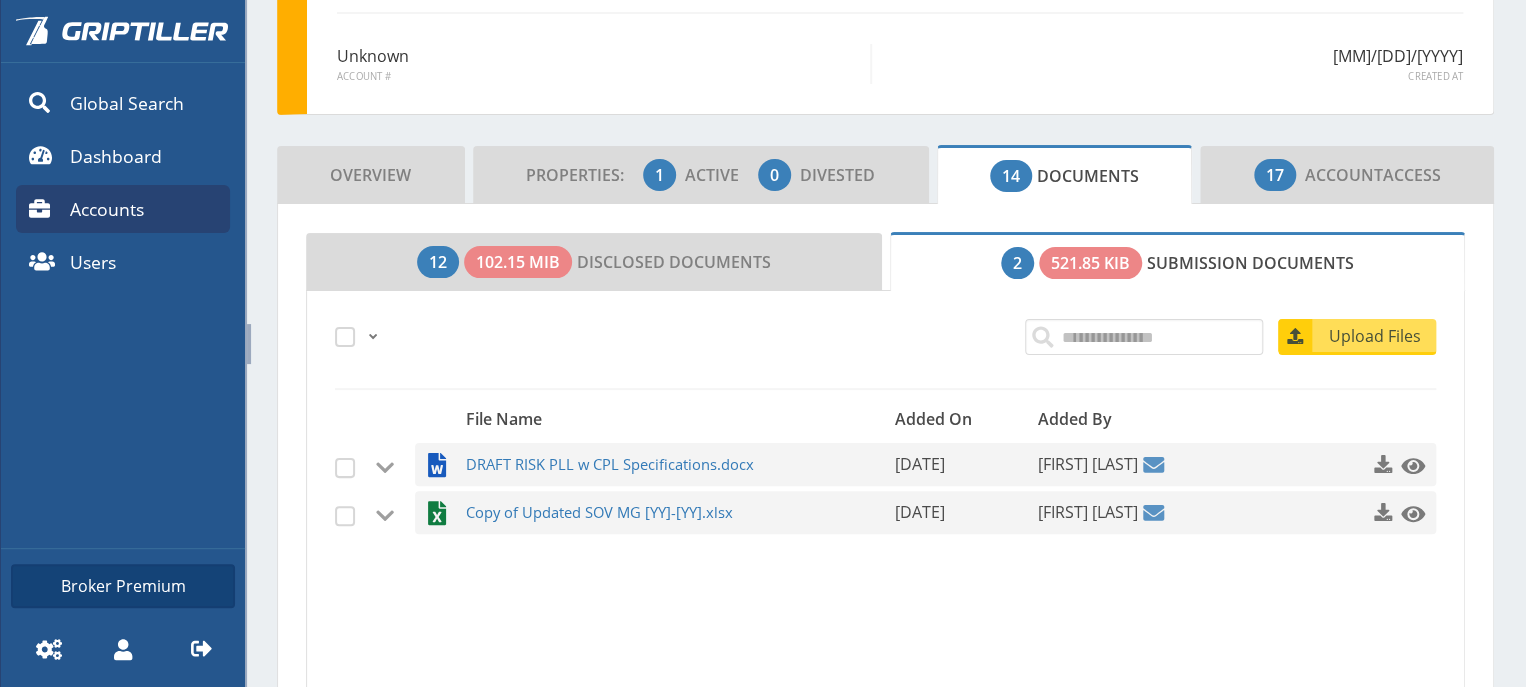 click at bounding box center (385, 516) 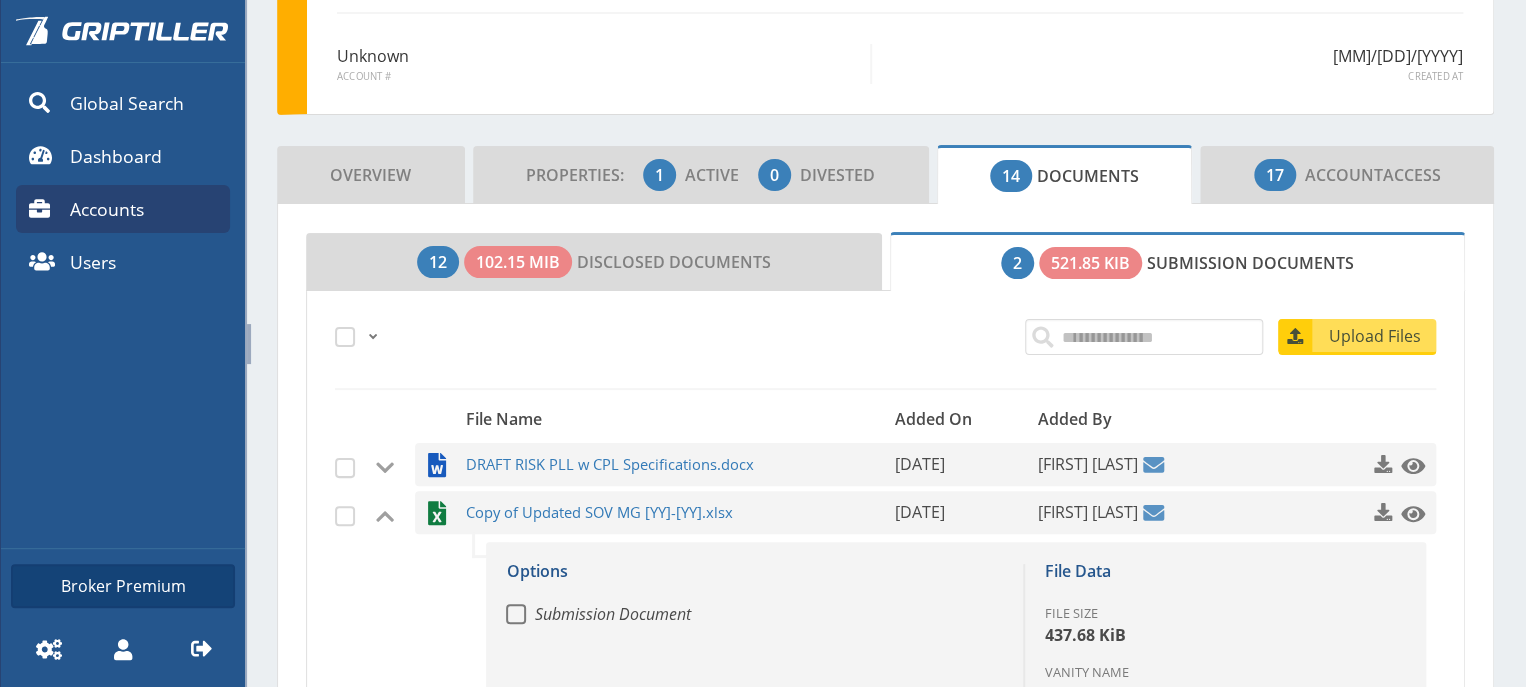 click on "DRAFT RISK PLL w CPL Specifications     --   [MM]/[DD]/[YYYY]   [FIRST] [LAST]             Options       Submission Document       File Data       File Size   [SIZE]   Vanity Name   DRAFT RISK PLL w CPL Specifications                   Copy of Updated SOV MG [YY]-[YY].xlsx     --   [MM]/[DD]/[YYYY]   [FIRST] [LAST]             Options       Submission Document       File Data       File Size   [SIZE]   Vanity Name   Copy of Updated SOV MG [YY] [YY]" at bounding box center [885, 592] 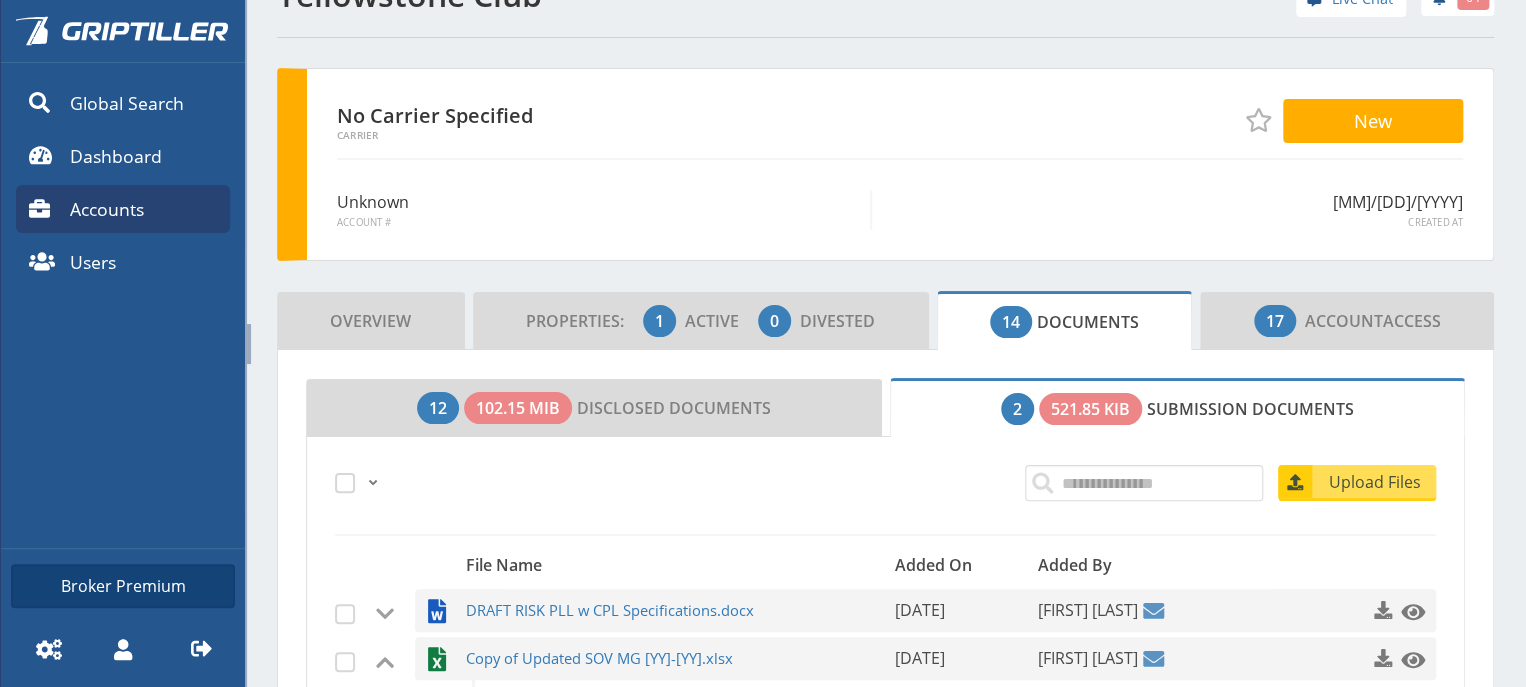 scroll, scrollTop: 0, scrollLeft: 0, axis: both 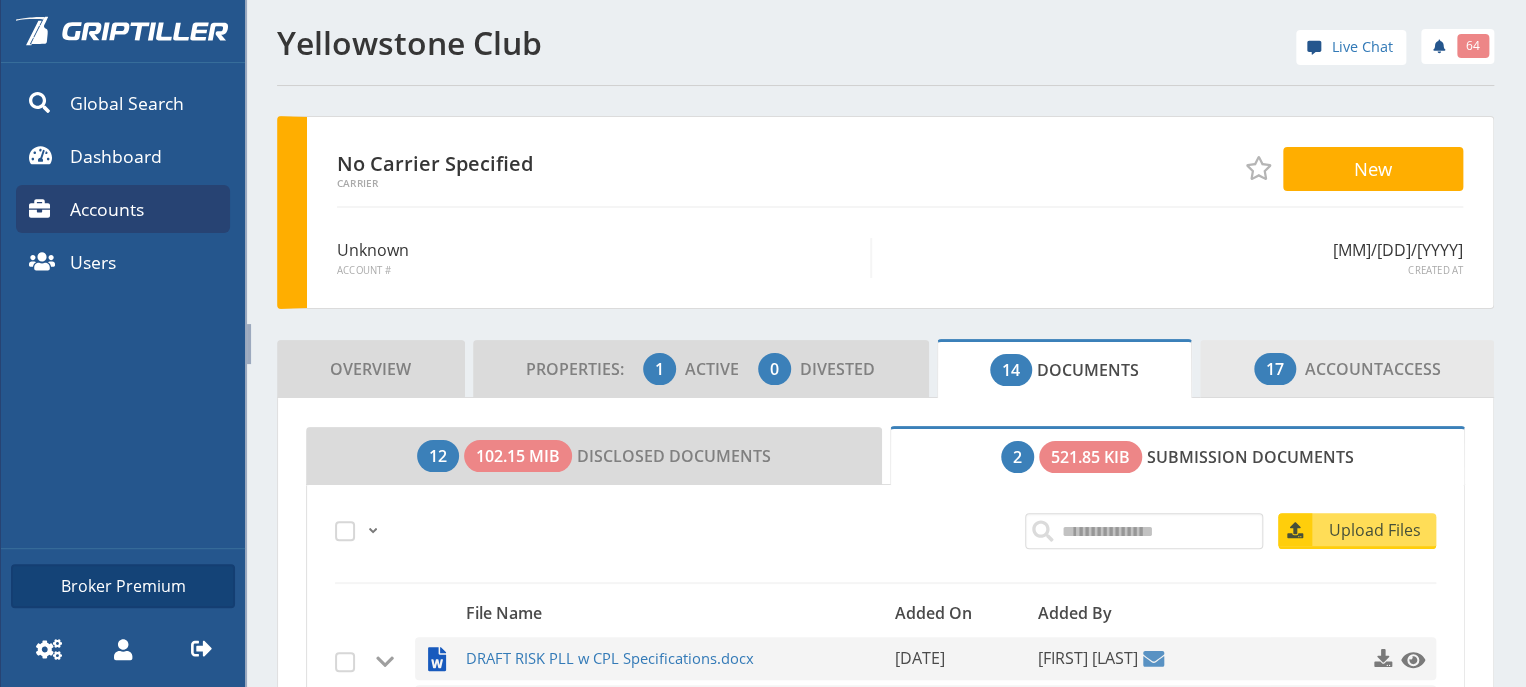 click on "17     Account  Access" at bounding box center [1347, 369] 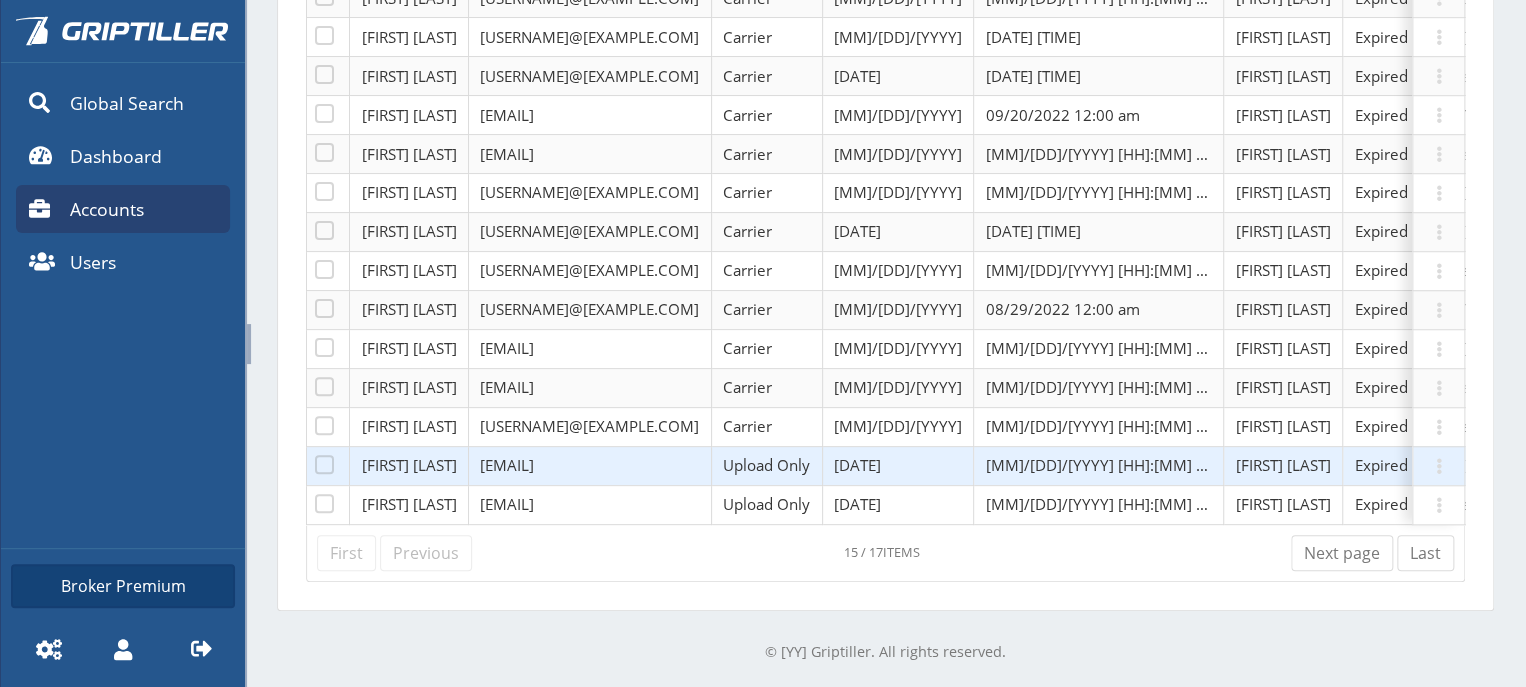 scroll, scrollTop: 656, scrollLeft: 0, axis: vertical 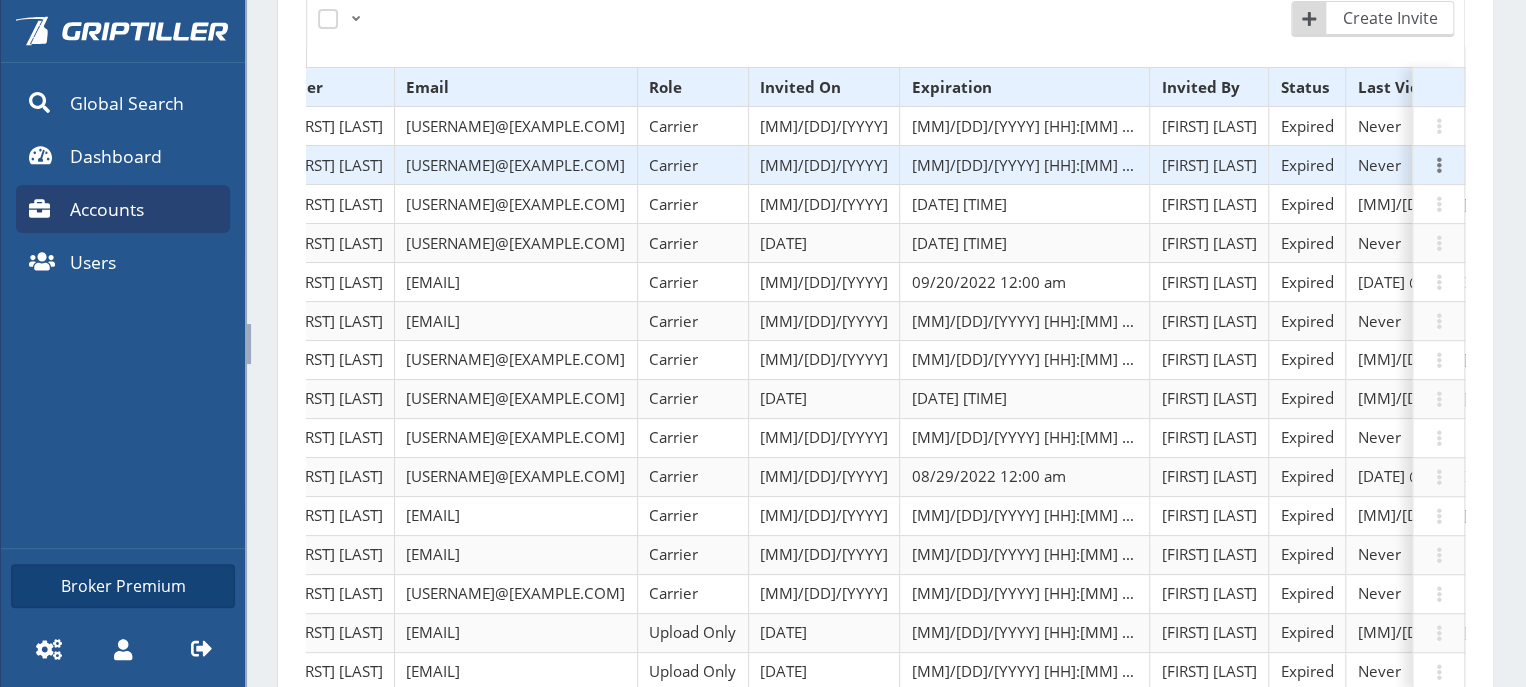 click at bounding box center (1439, 165) 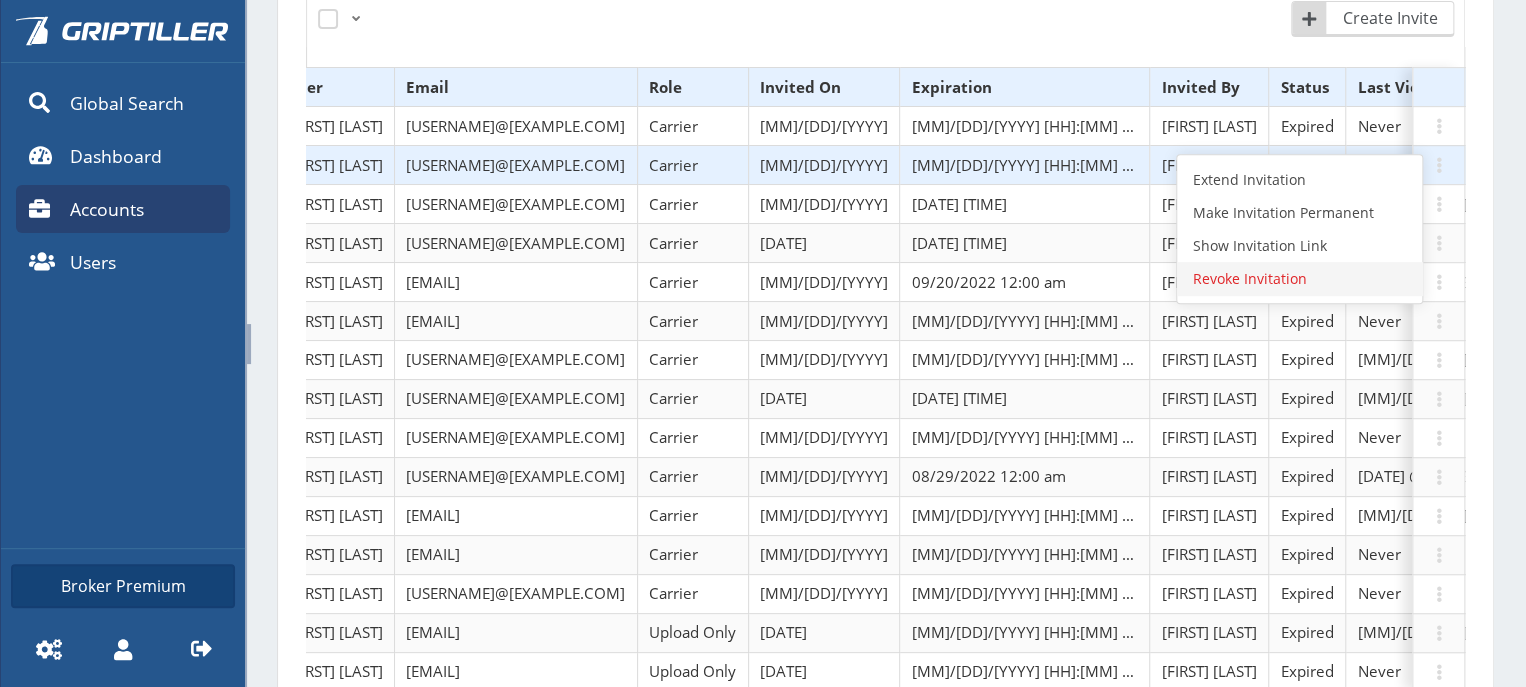 click on "Revoke Invitation" at bounding box center (1299, 278) 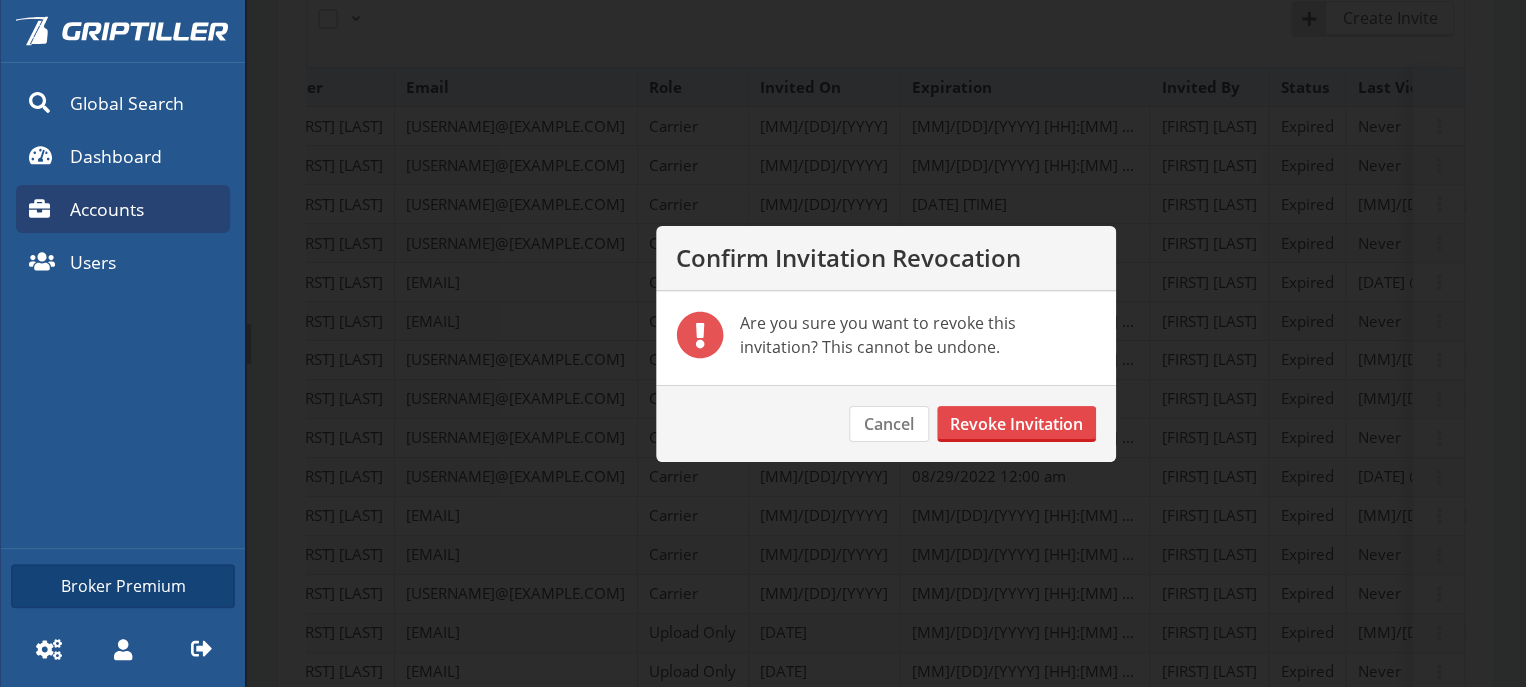 click on "Revoke Invitation" at bounding box center (1016, 424) 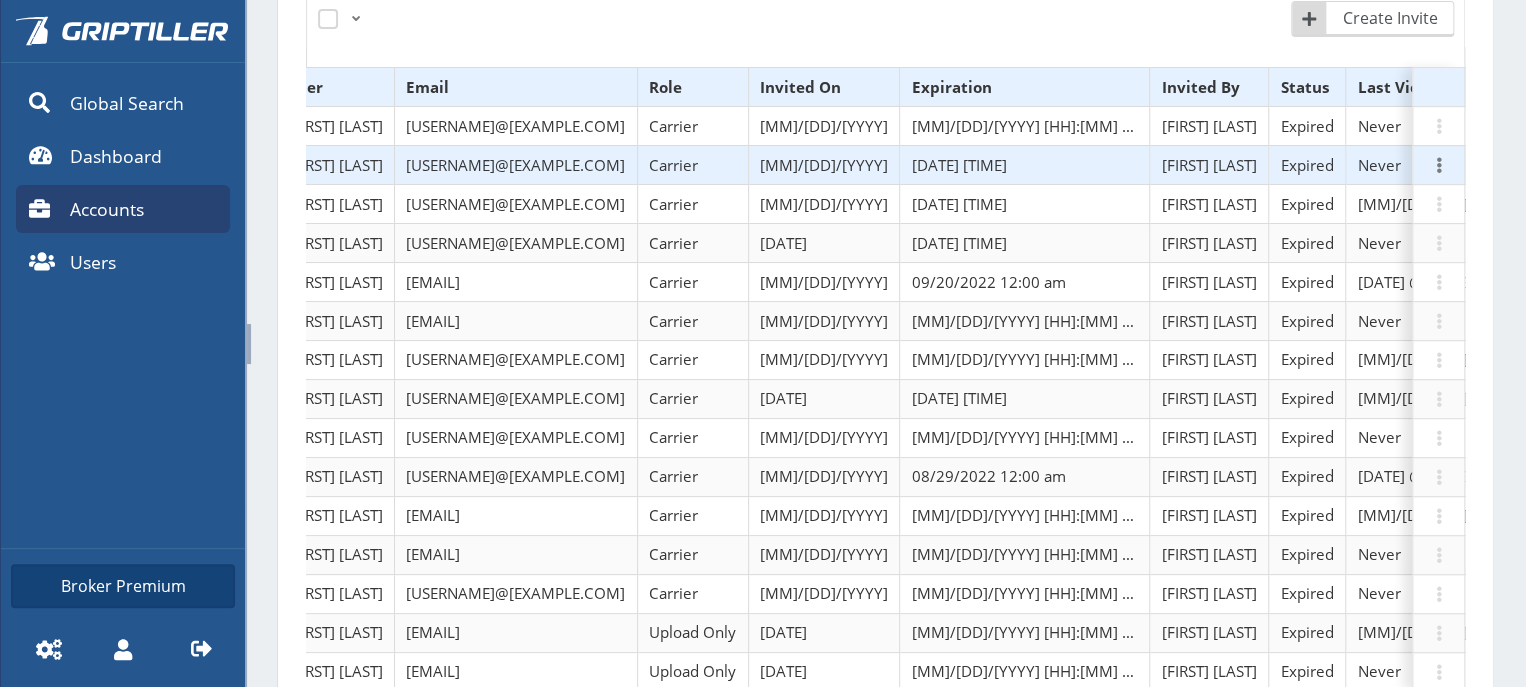 click at bounding box center [1439, 165] 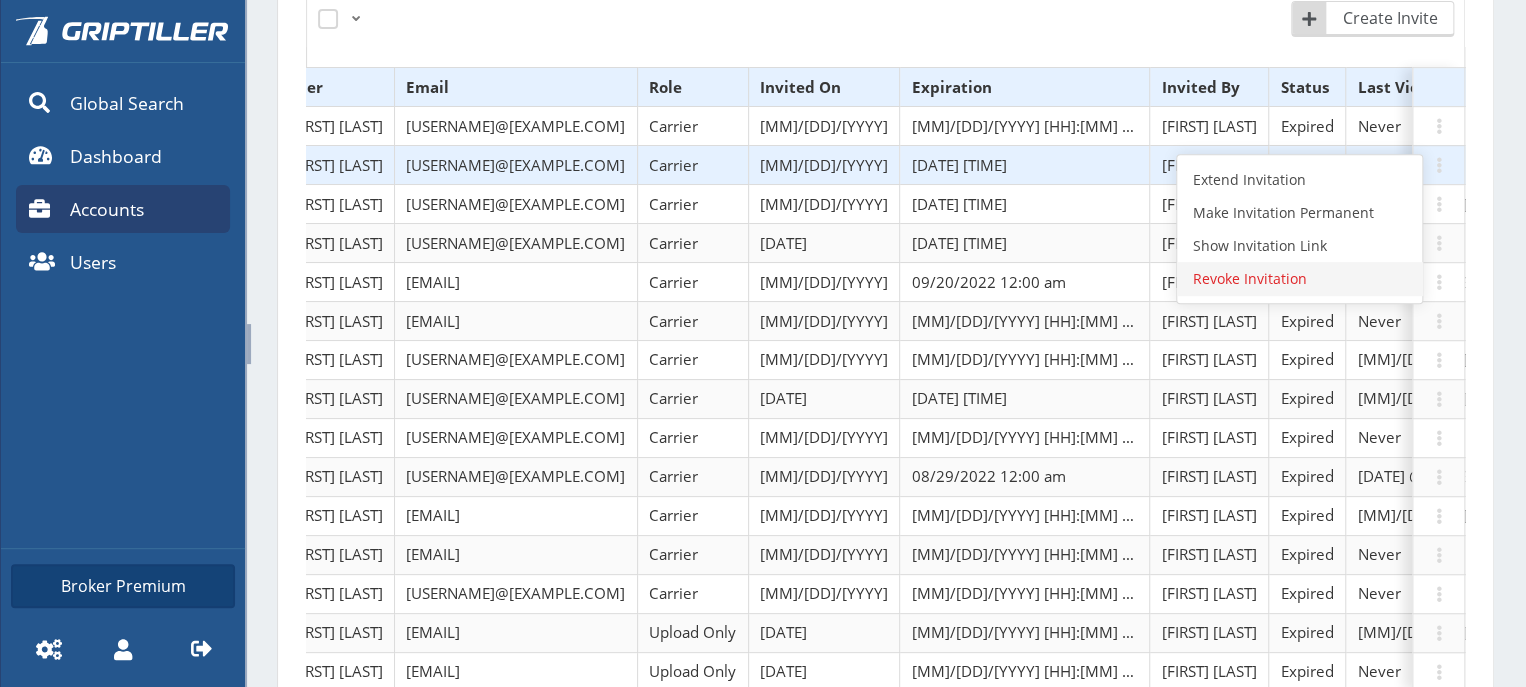 click on "Revoke Invitation" at bounding box center [1299, 278] 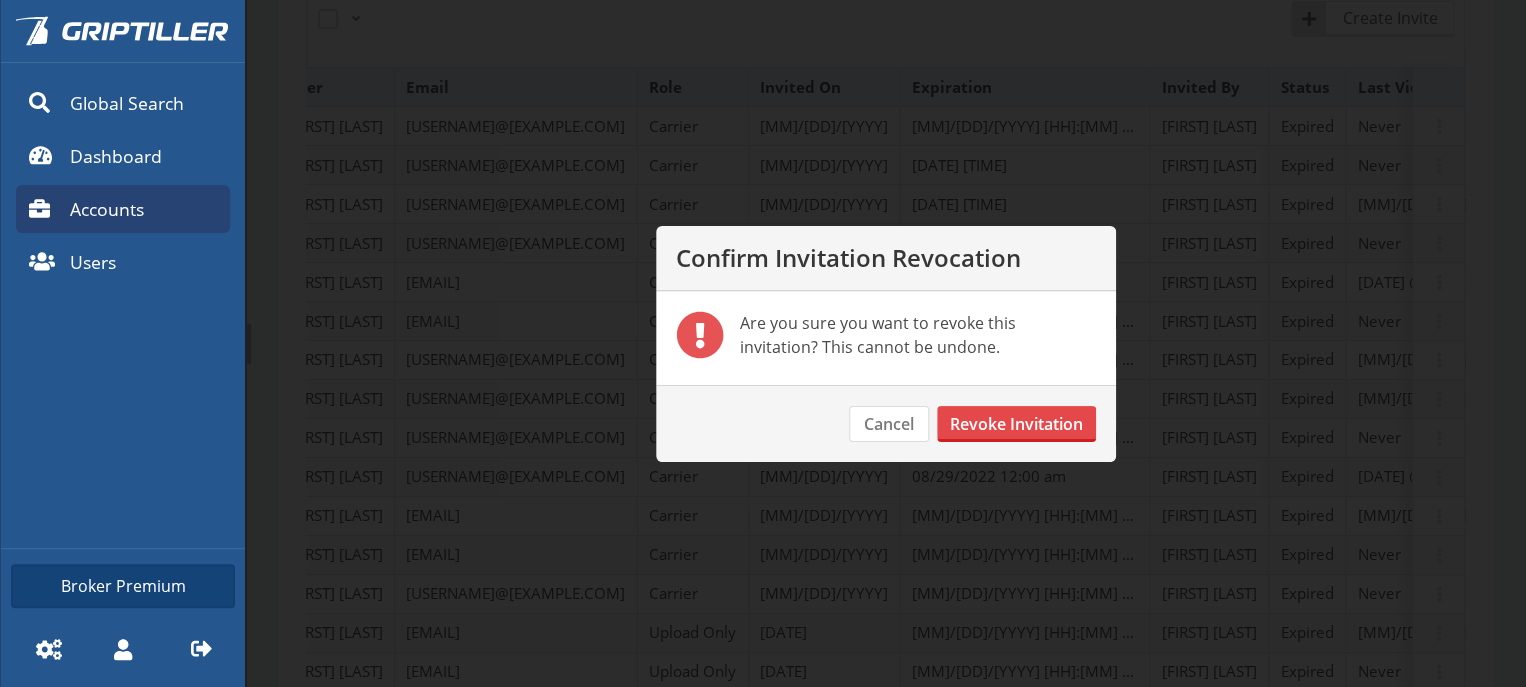 click on "Revoke Invitation" at bounding box center (1016, 424) 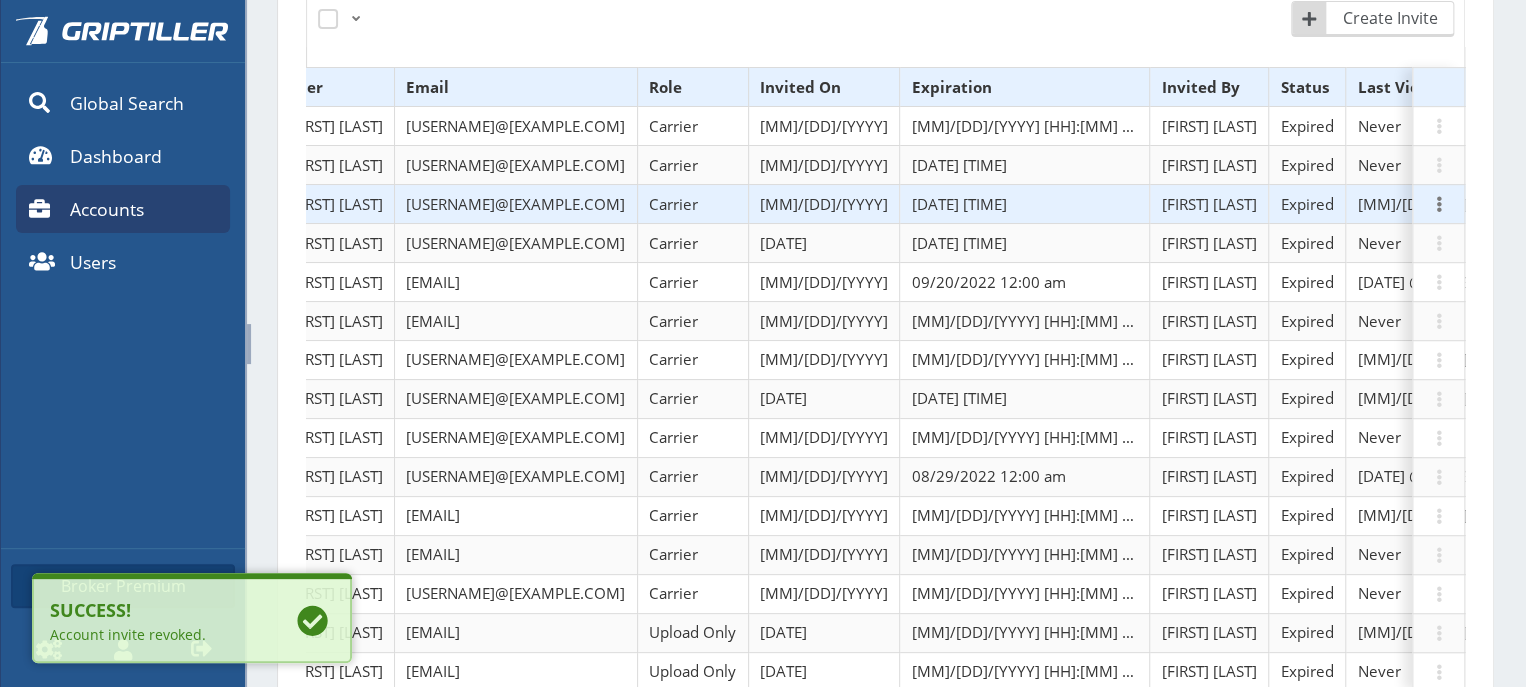 click at bounding box center (1439, 204) 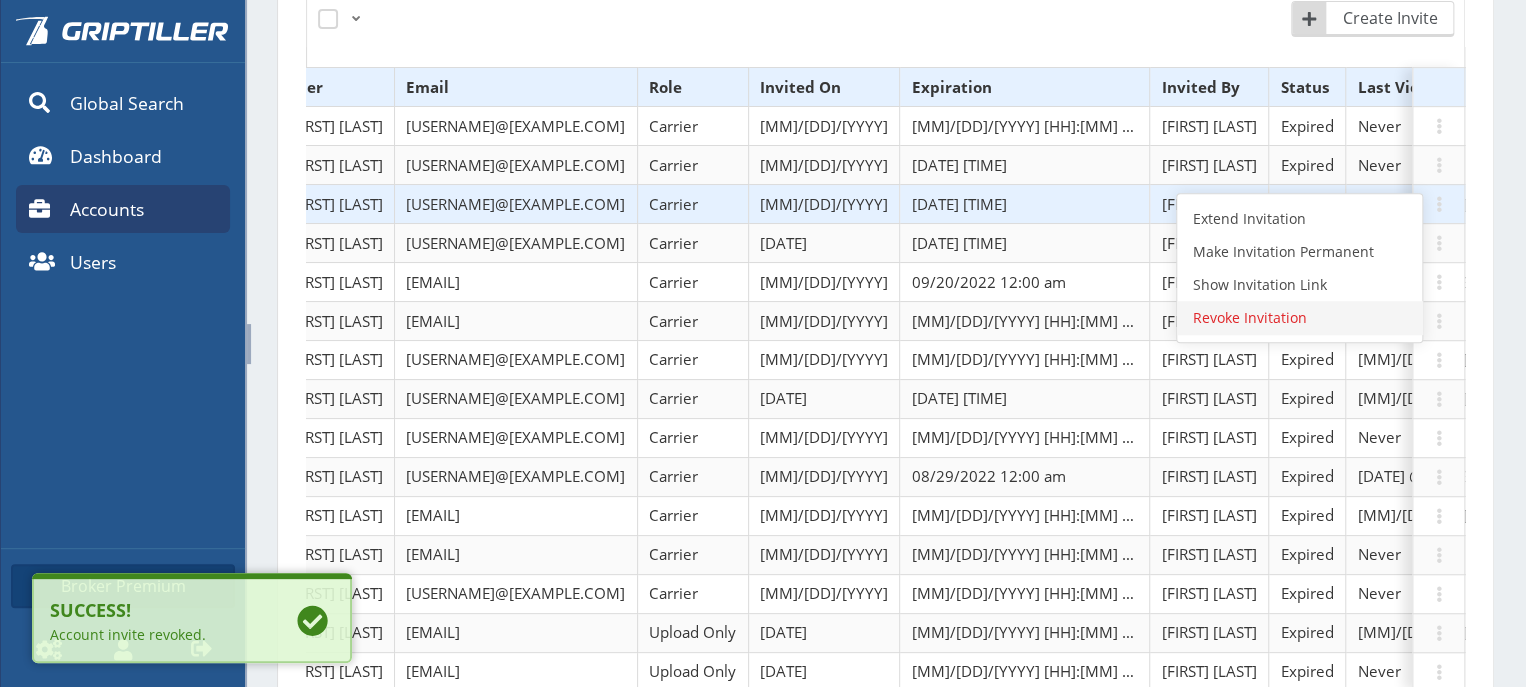 click on "Revoke Invitation" at bounding box center [1299, 317] 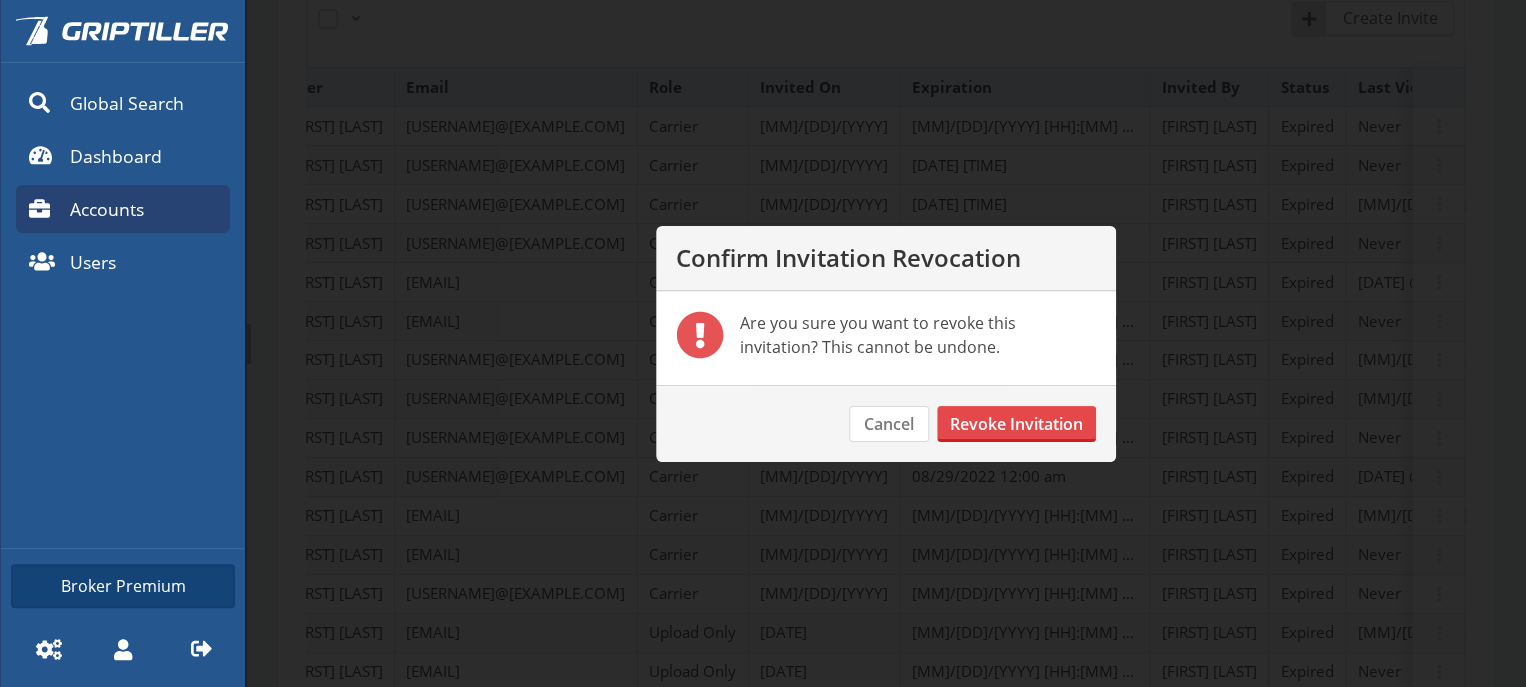 click on "Revoke Invitation" at bounding box center (1016, 424) 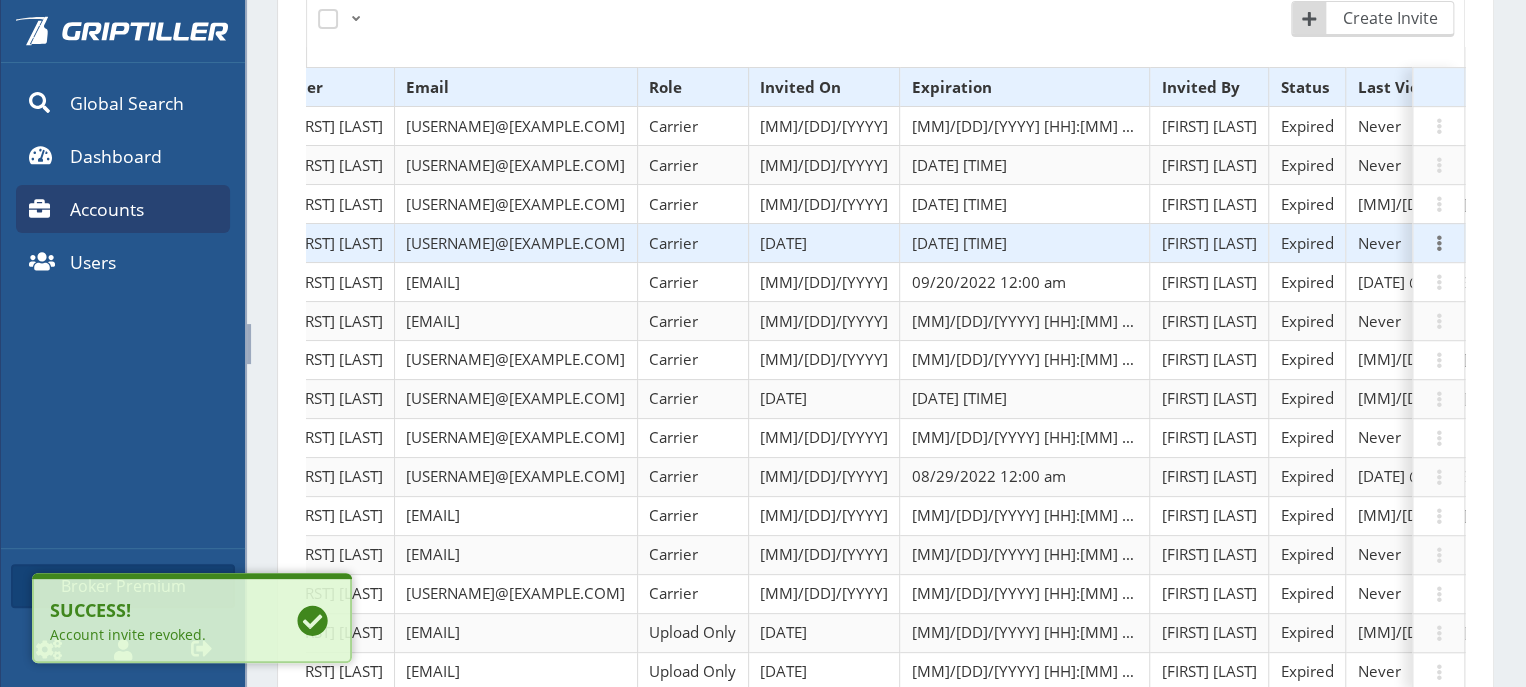 click at bounding box center (1439, 243) 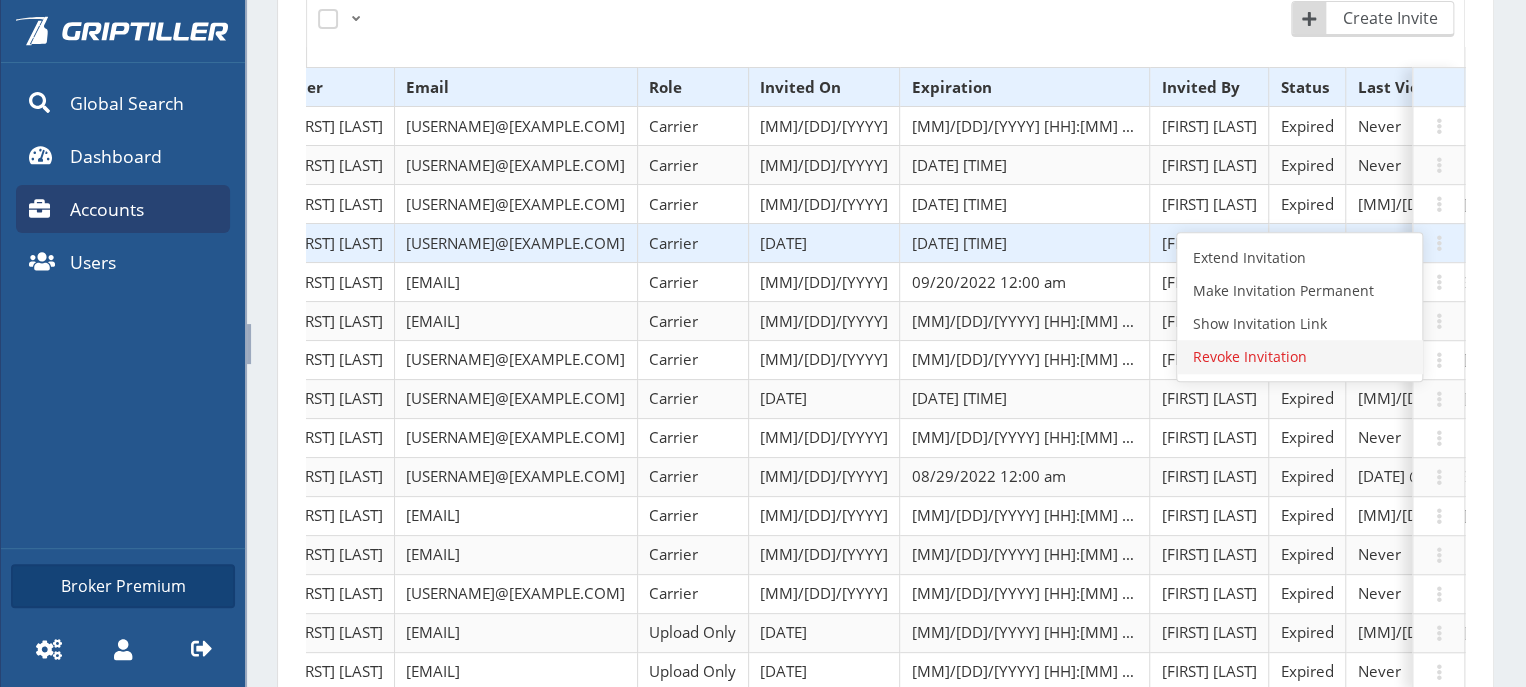 click on "Revoke Invitation" at bounding box center (1299, 356) 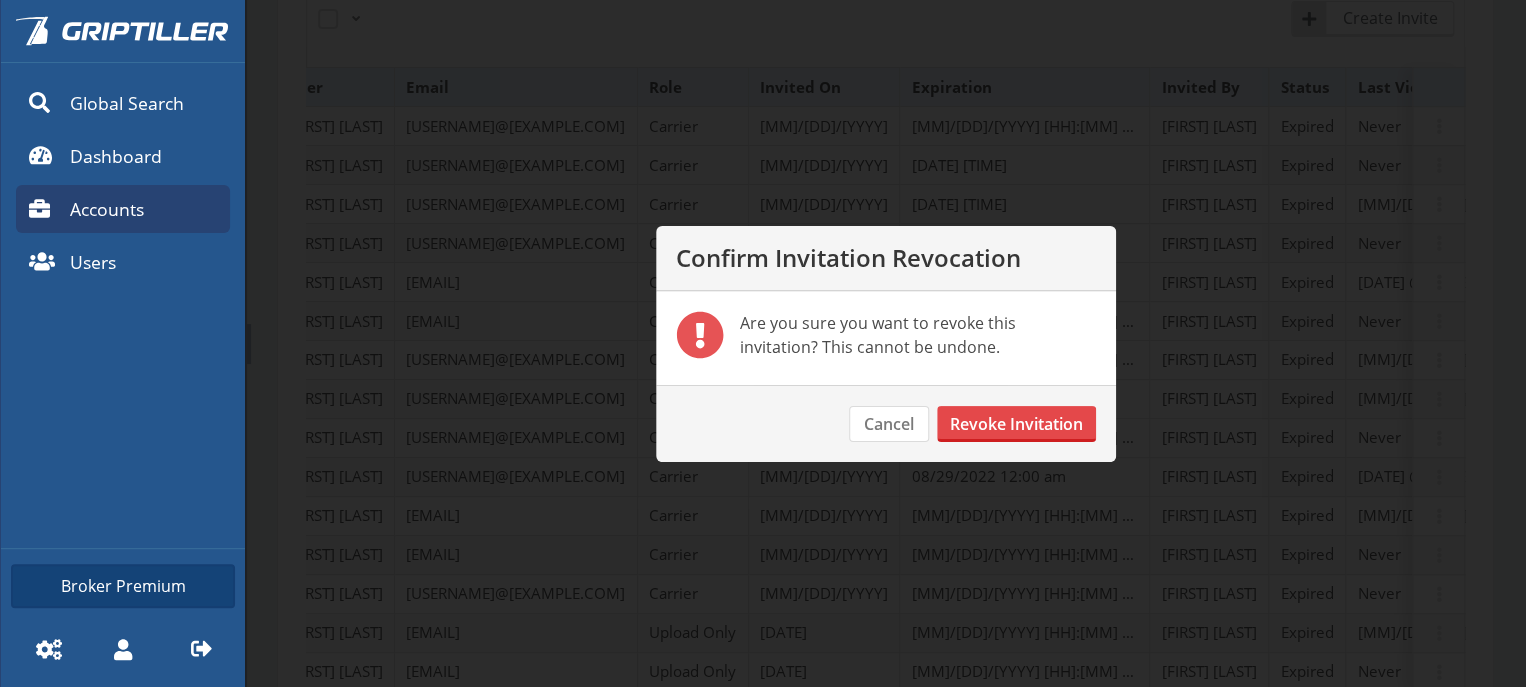 click on "Revoke Invitation" at bounding box center [1016, 424] 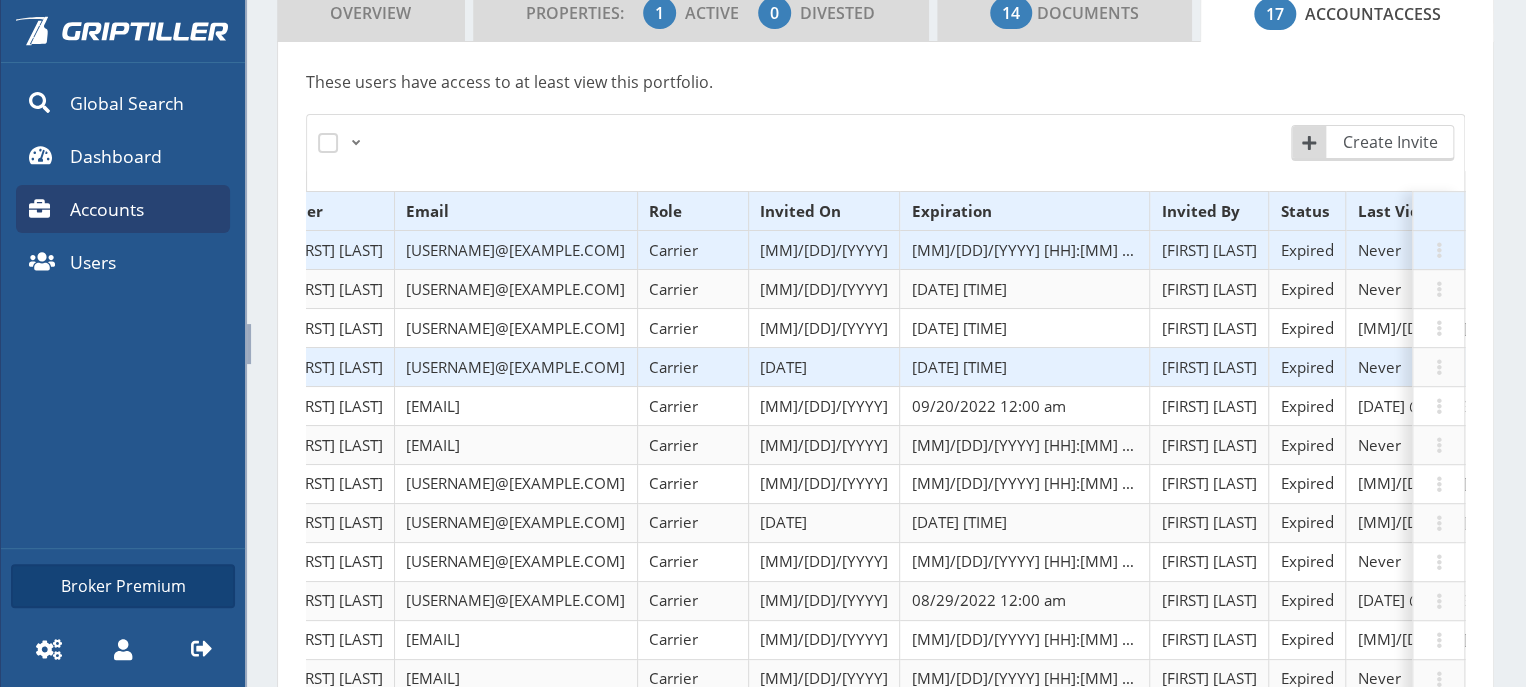 scroll, scrollTop: 656, scrollLeft: 0, axis: vertical 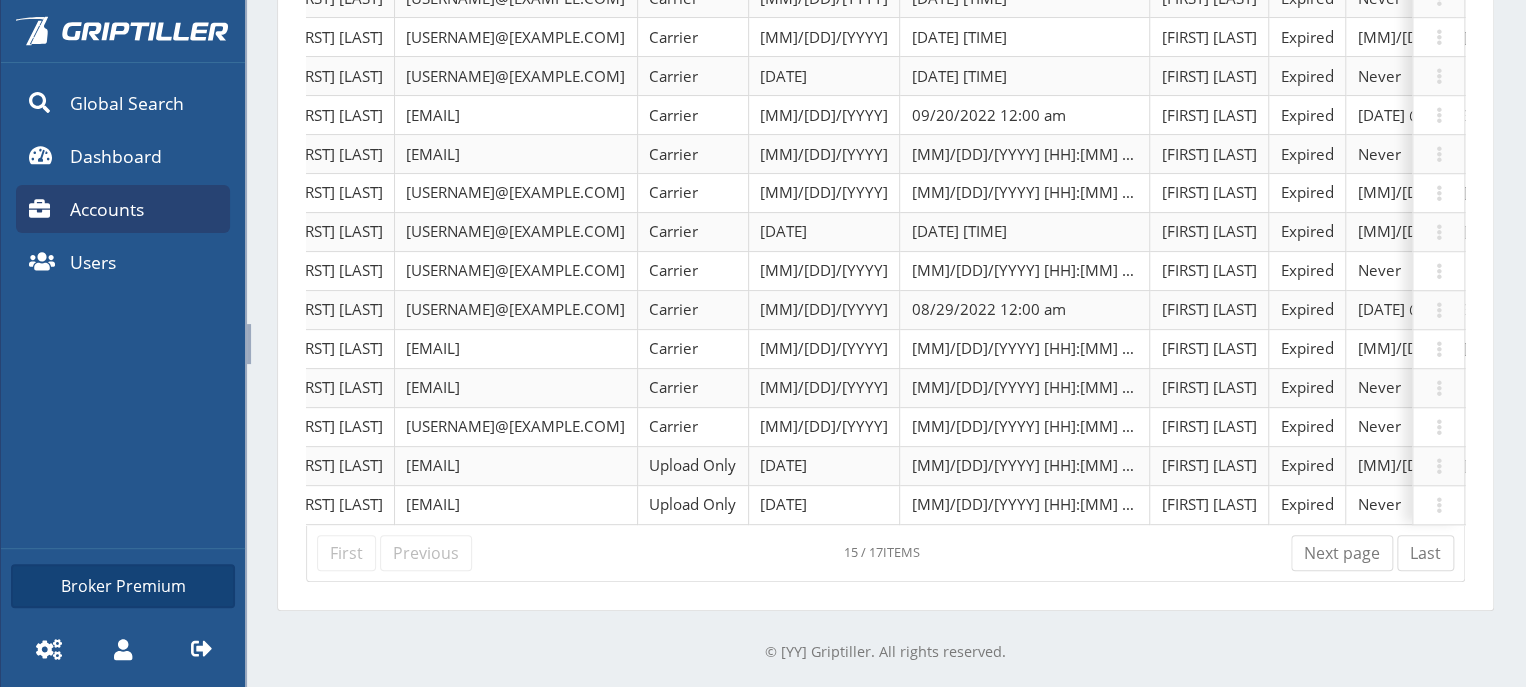 click on "Next page" at bounding box center (1342, 553) 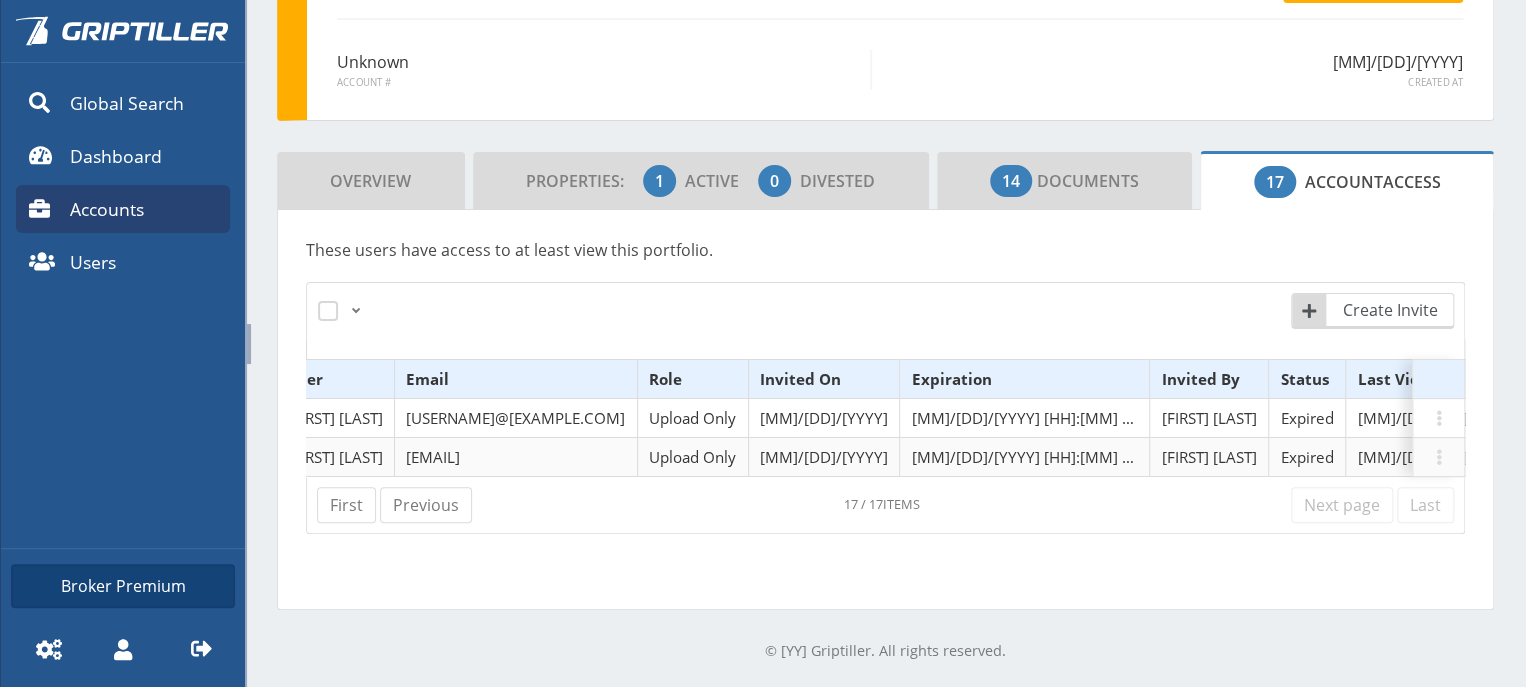 scroll, scrollTop: 185, scrollLeft: 0, axis: vertical 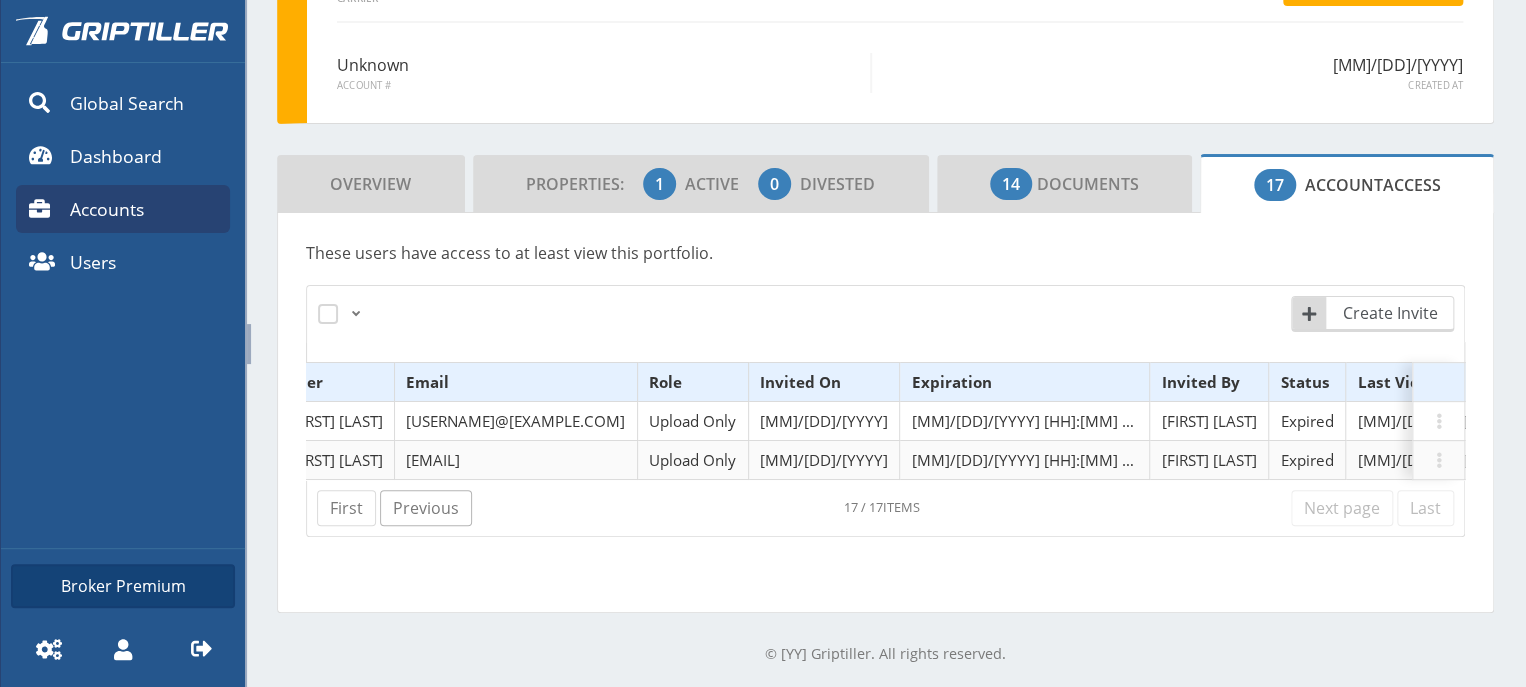 click on "Previous" at bounding box center [426, 508] 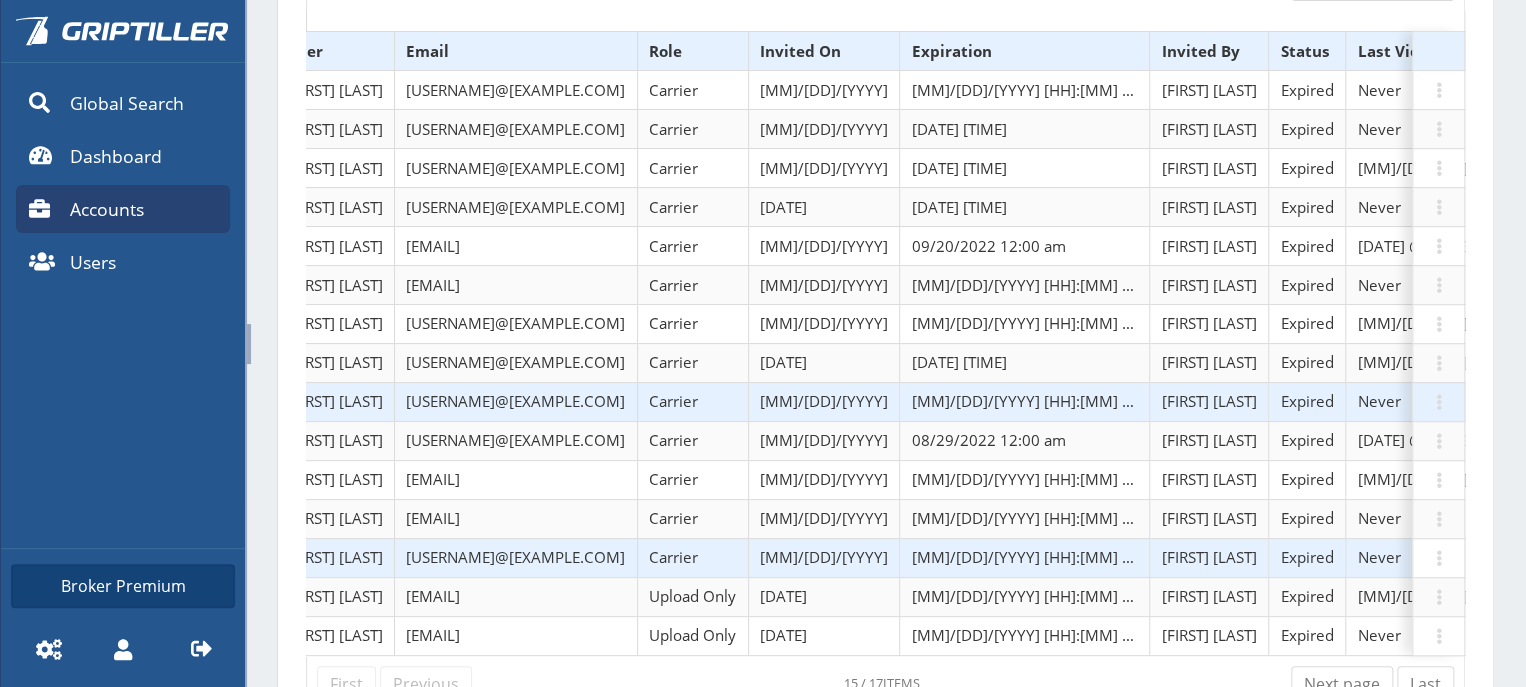 scroll, scrollTop: 516, scrollLeft: 0, axis: vertical 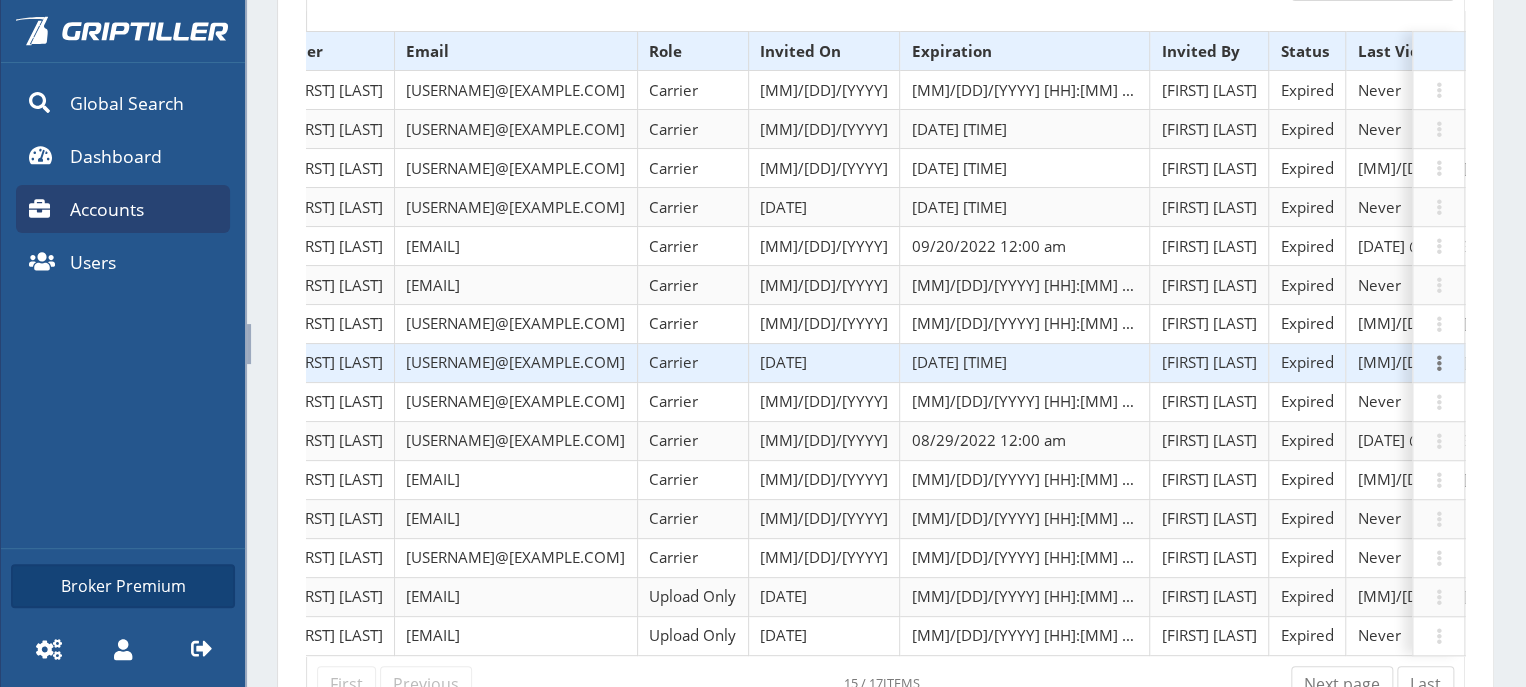 click at bounding box center [1439, 363] 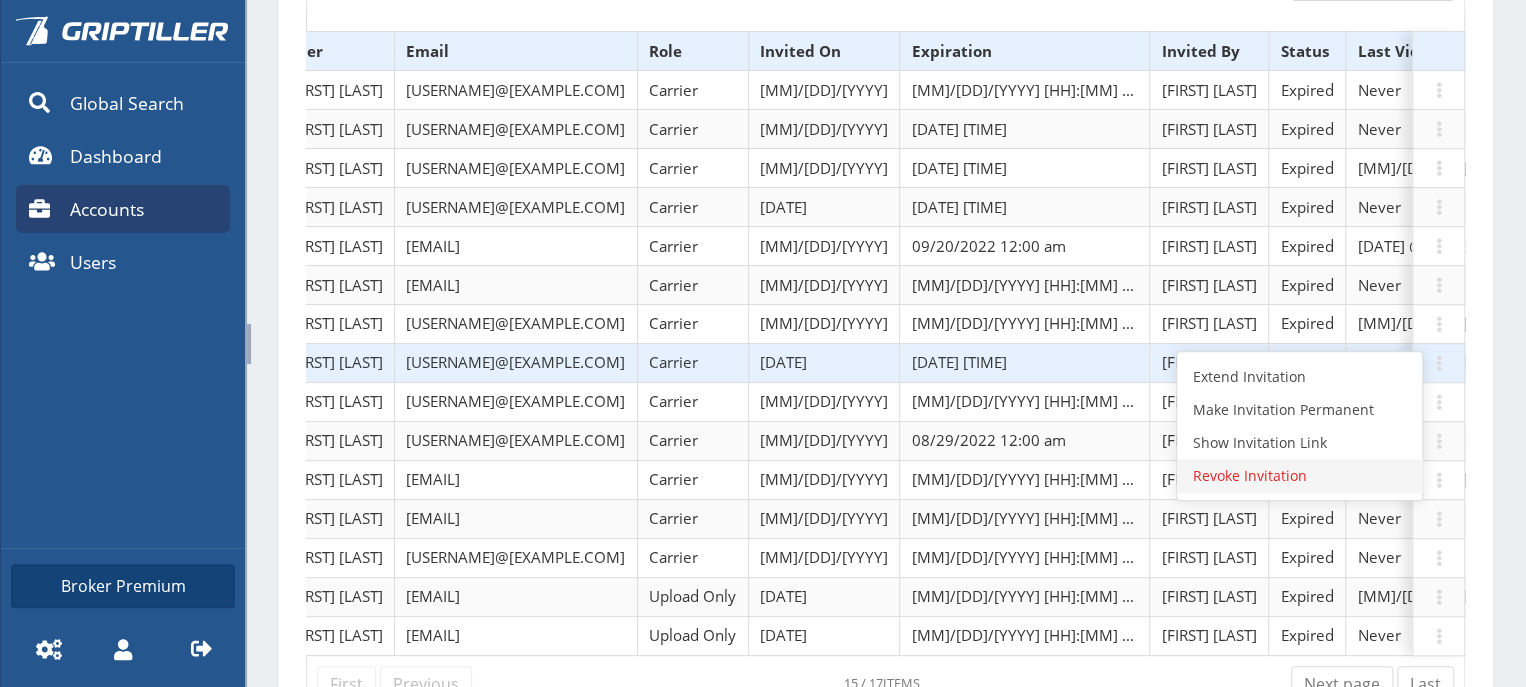 click on "Revoke Invitation" at bounding box center [1299, 475] 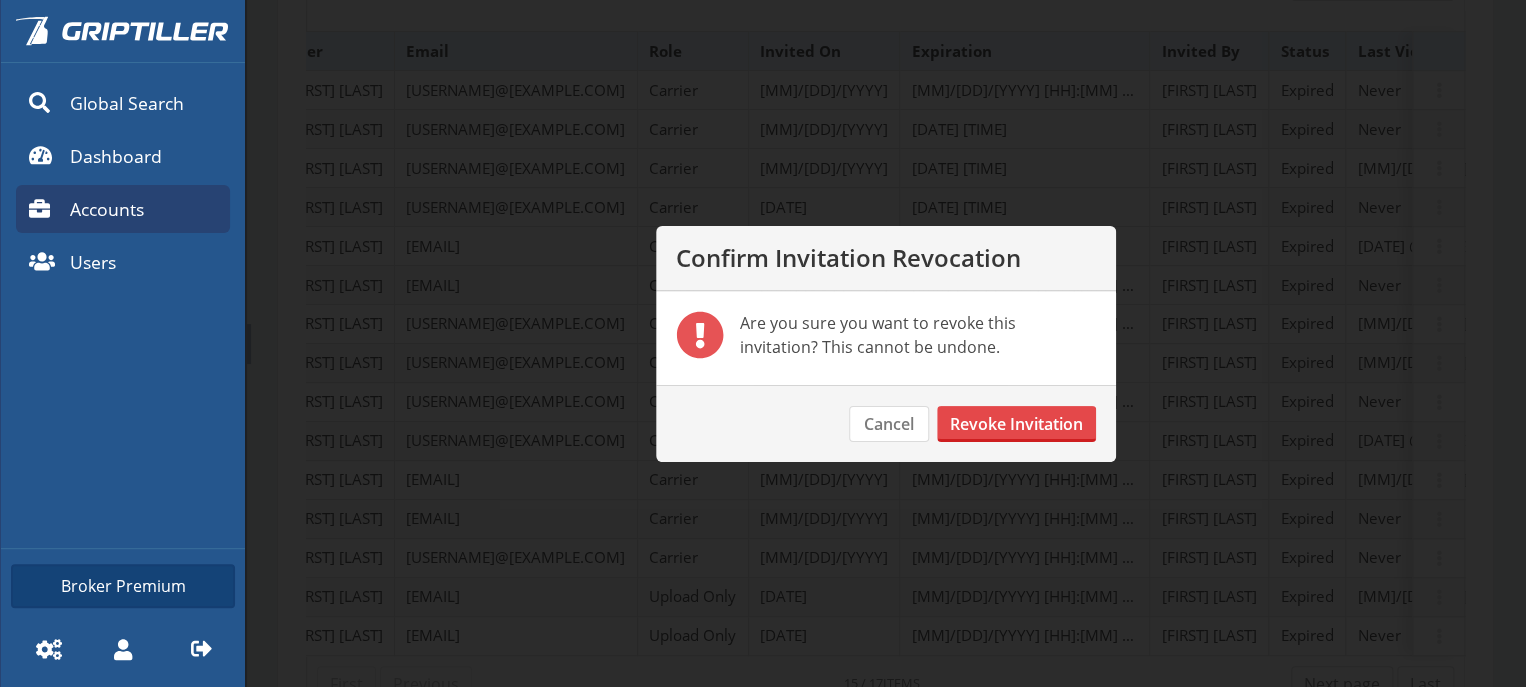 click on "Revoke Invitation" at bounding box center [1016, 424] 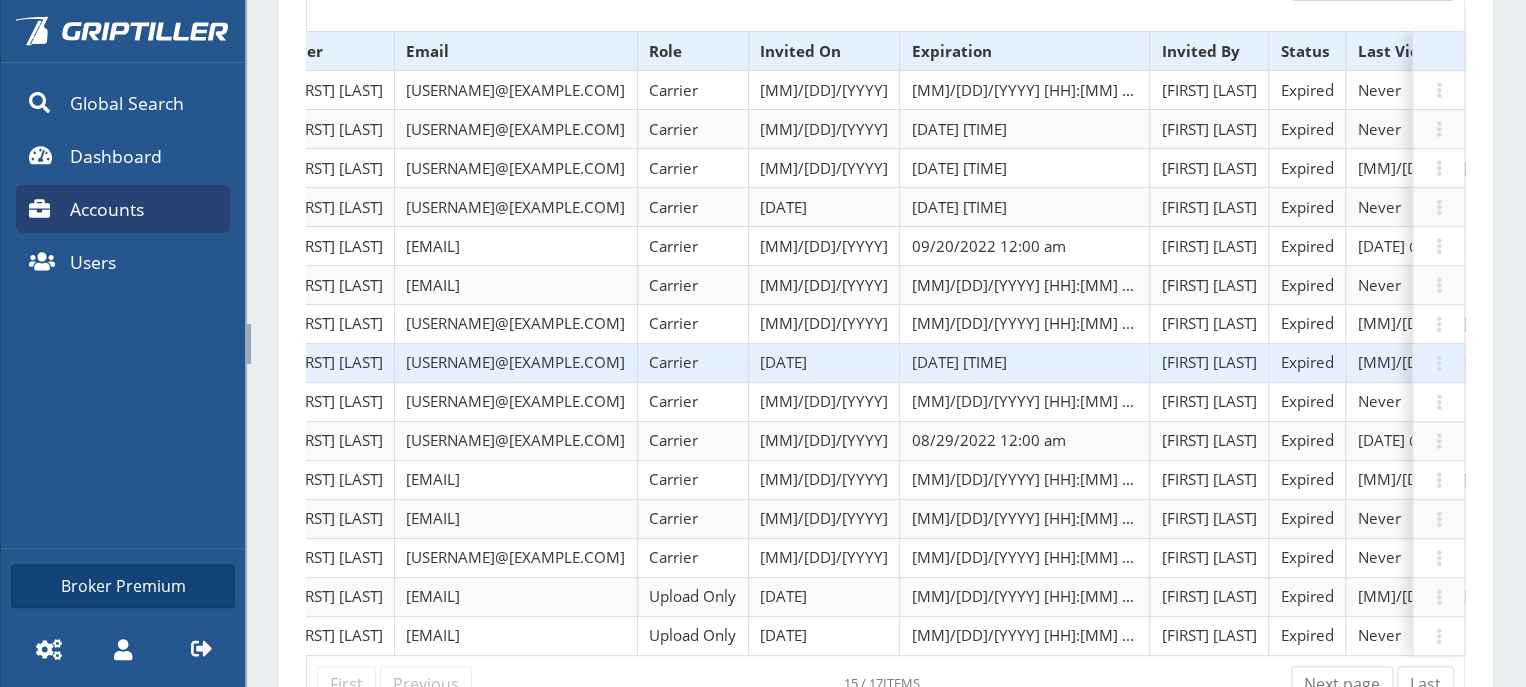 click on "Extend Invitation   Make Invitation Permanent   Show Invitation Link   Revoke Invitation" at bounding box center (1439, 362) 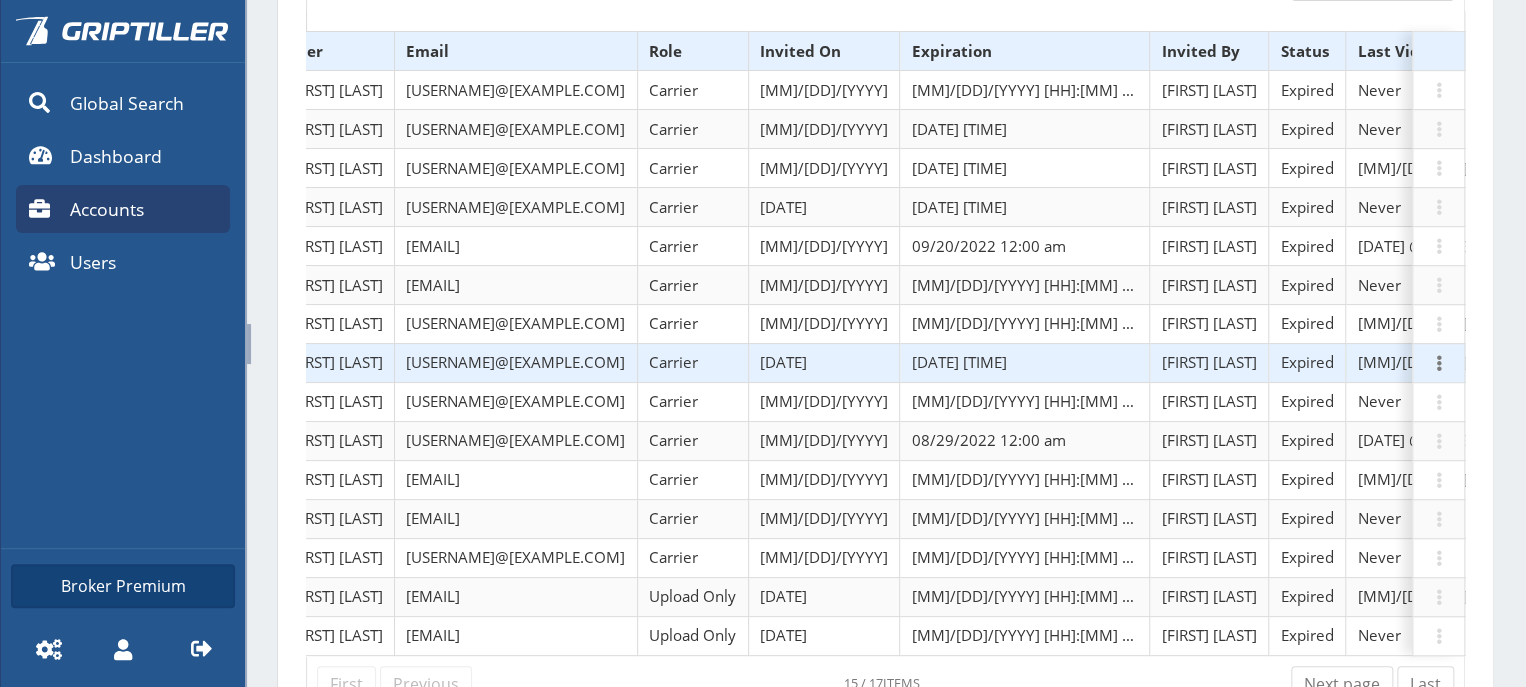 click at bounding box center [1439, 363] 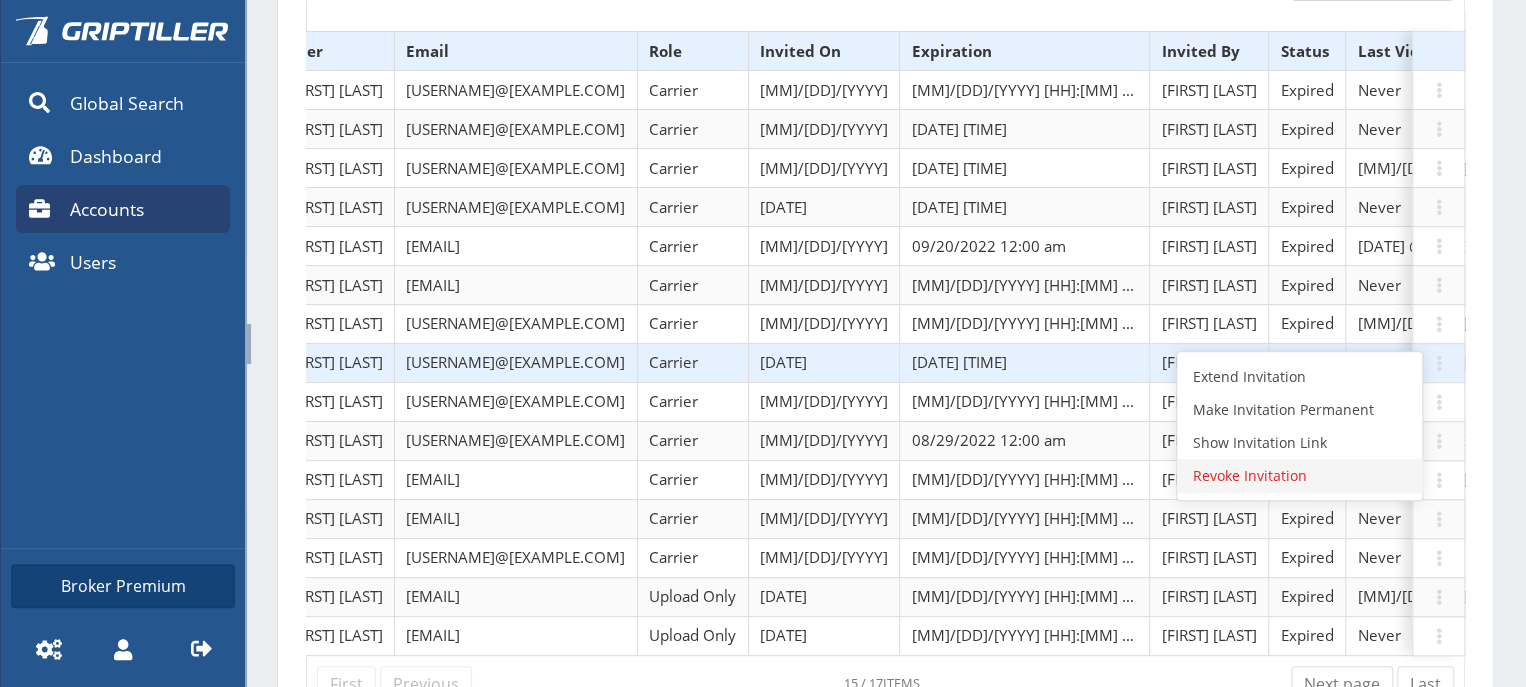 click on "Revoke Invitation" at bounding box center [1299, 475] 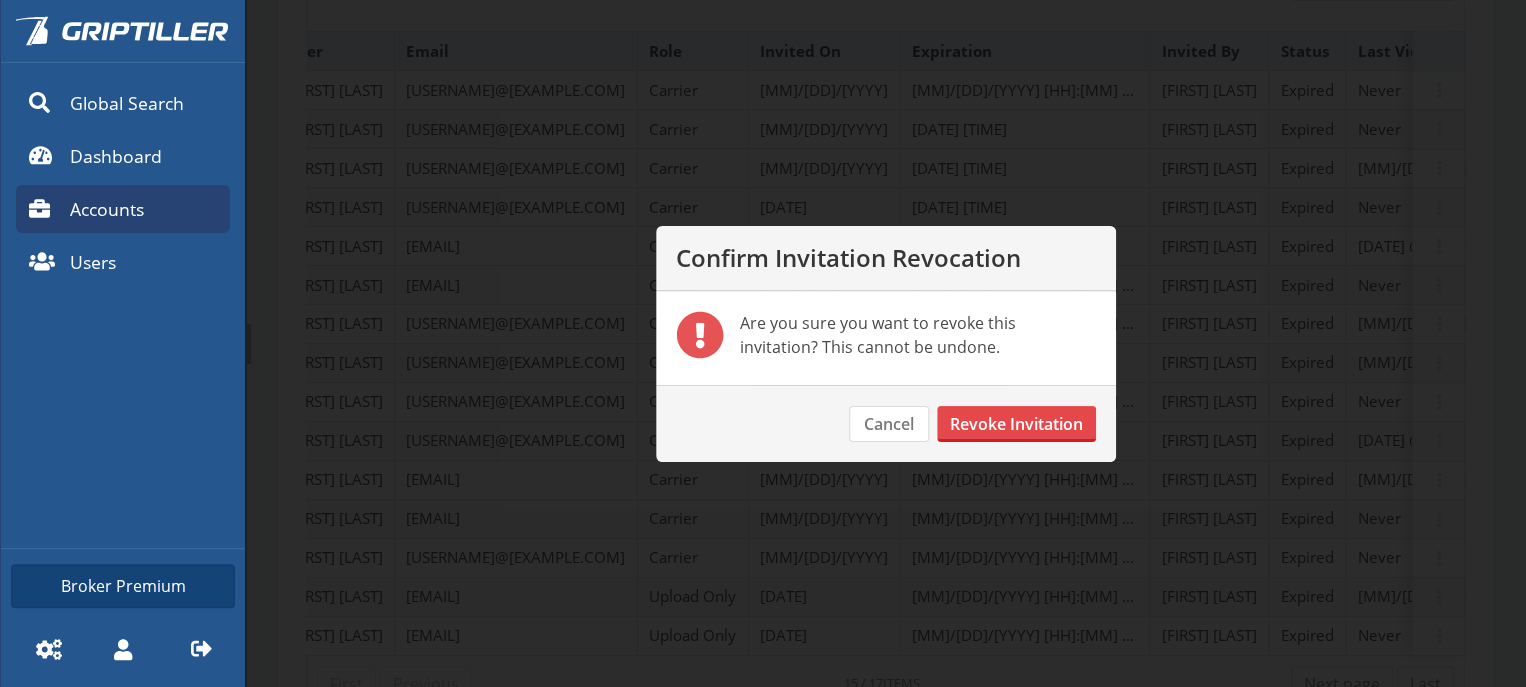click on "Revoke Invitation" at bounding box center (1016, 424) 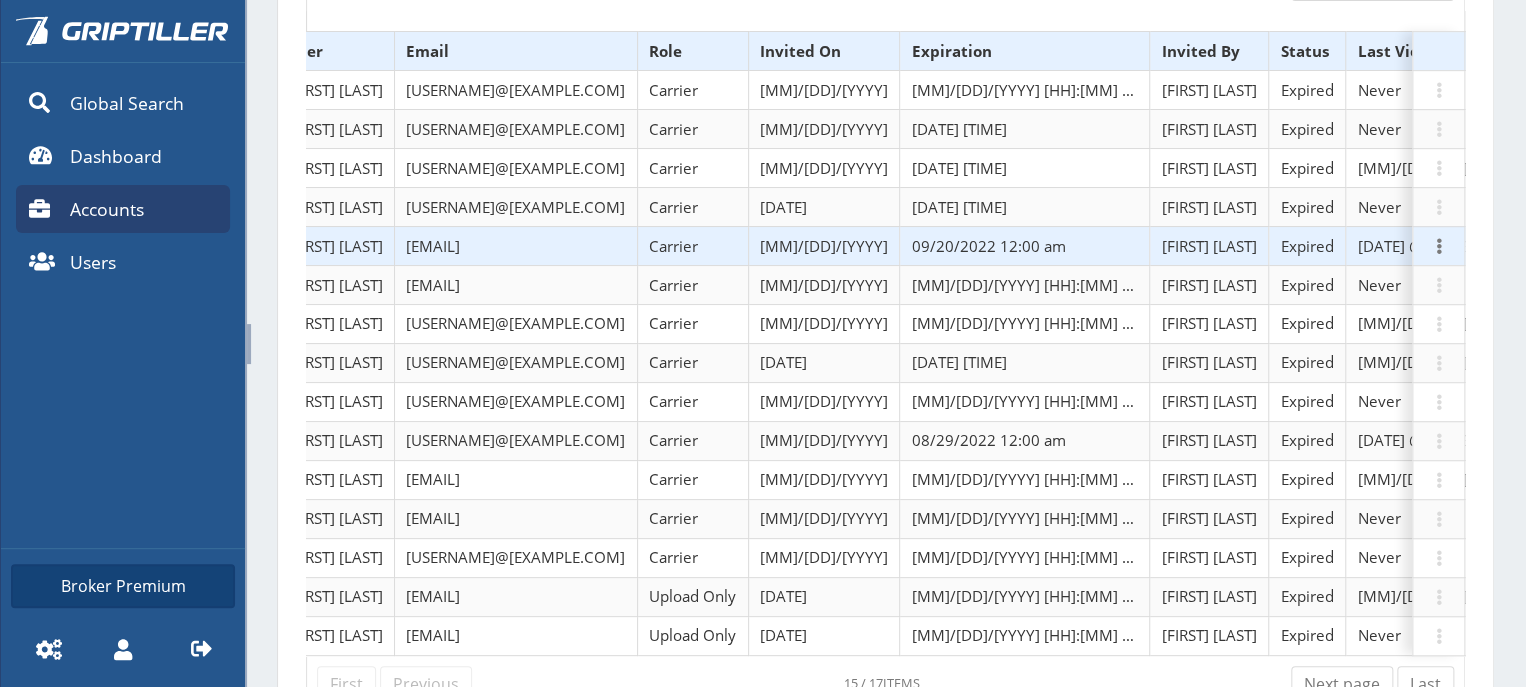 click at bounding box center [1439, 246] 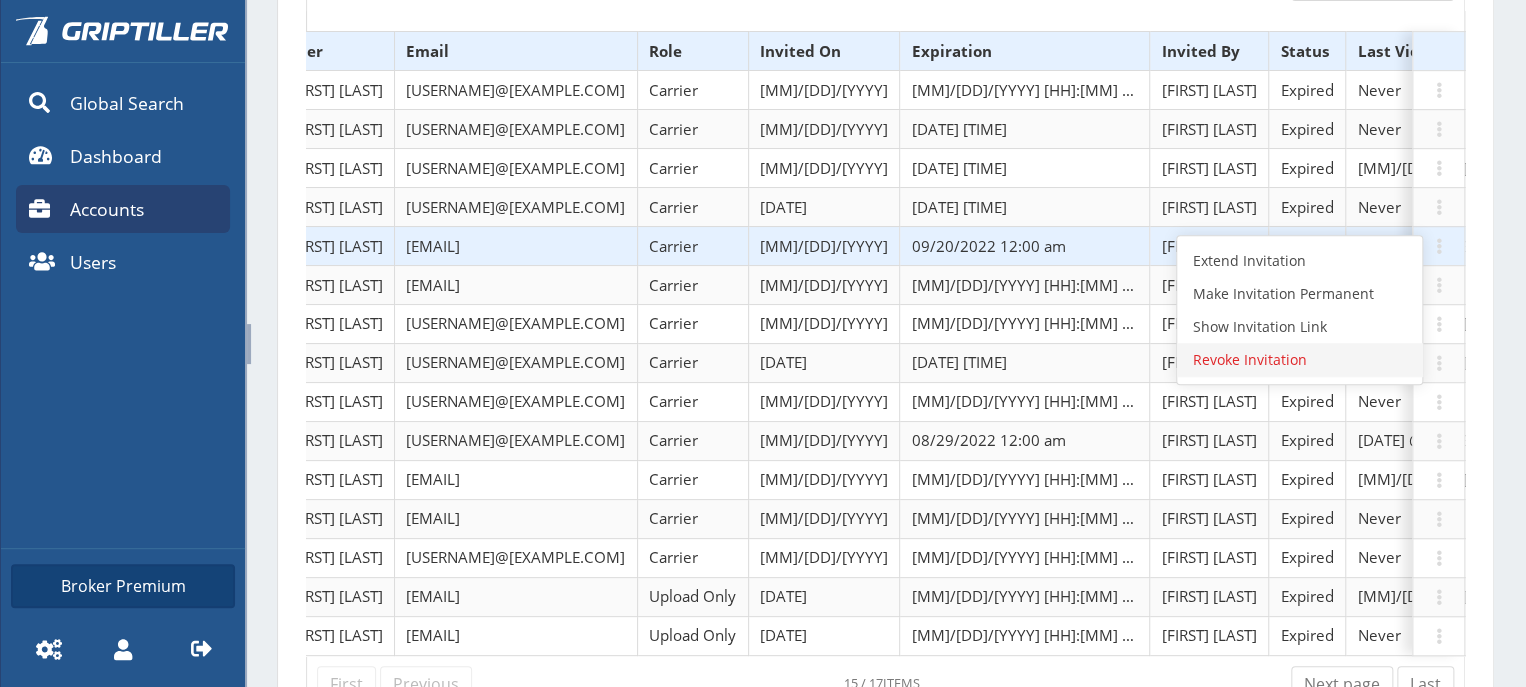 click on "Revoke Invitation" at bounding box center [1299, 359] 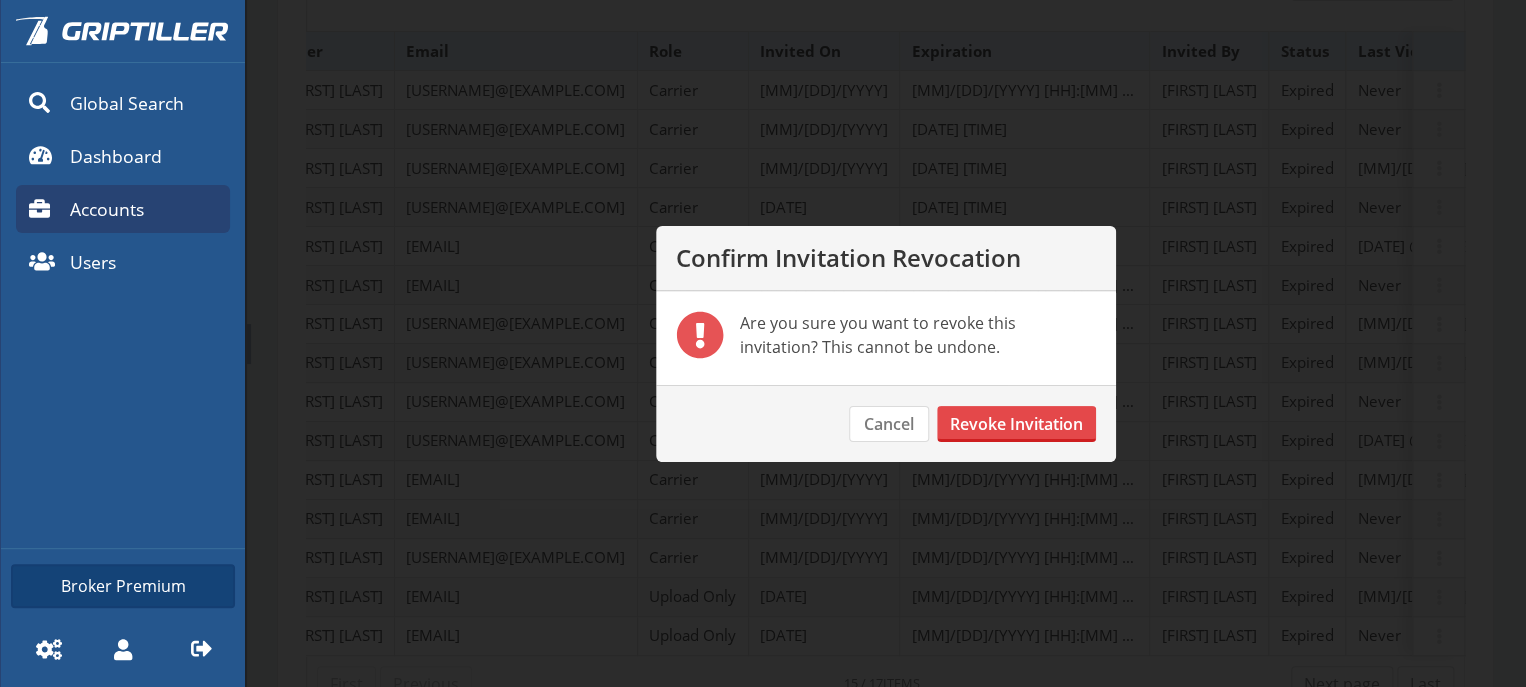 click on "Revoke Invitation" at bounding box center [1016, 424] 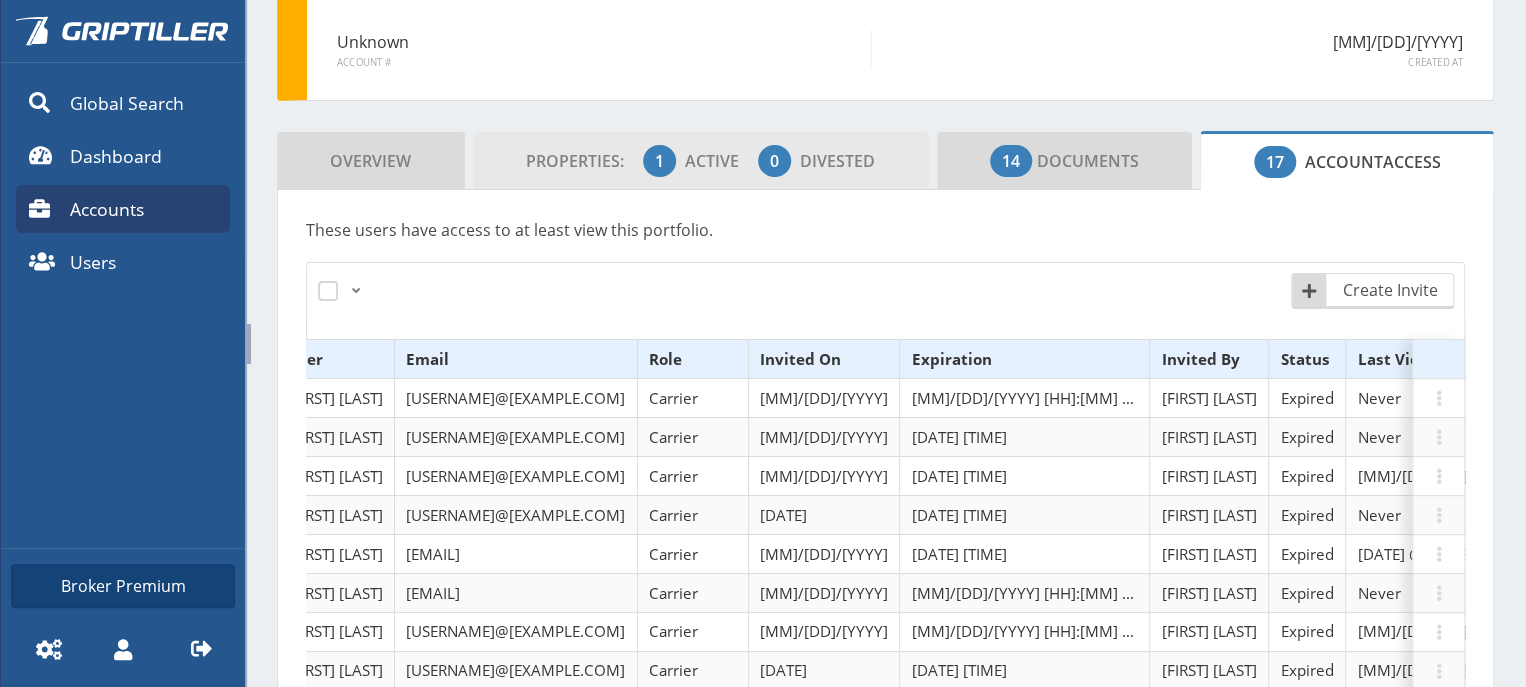 scroll, scrollTop: 227, scrollLeft: 0, axis: vertical 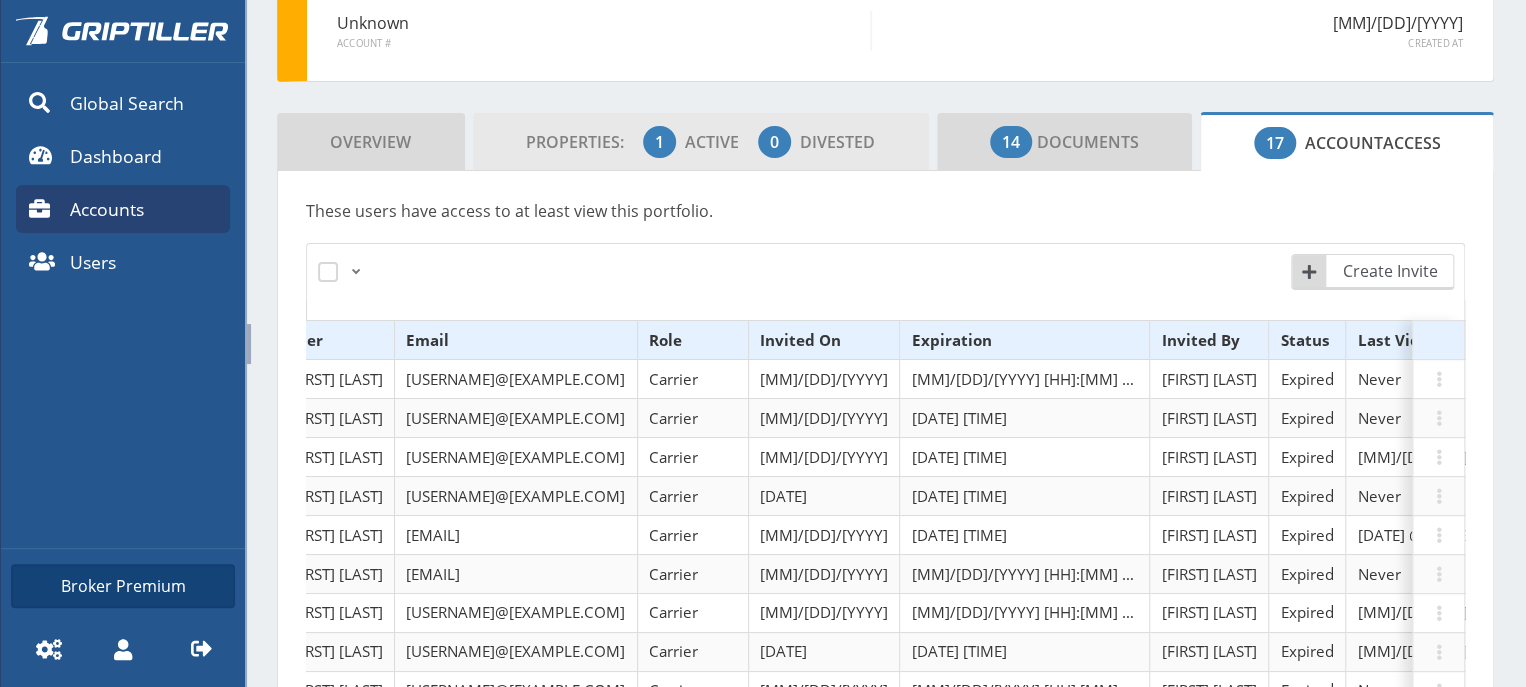 click on "Properties:   1     Active   0     Divested" at bounding box center [700, 142] 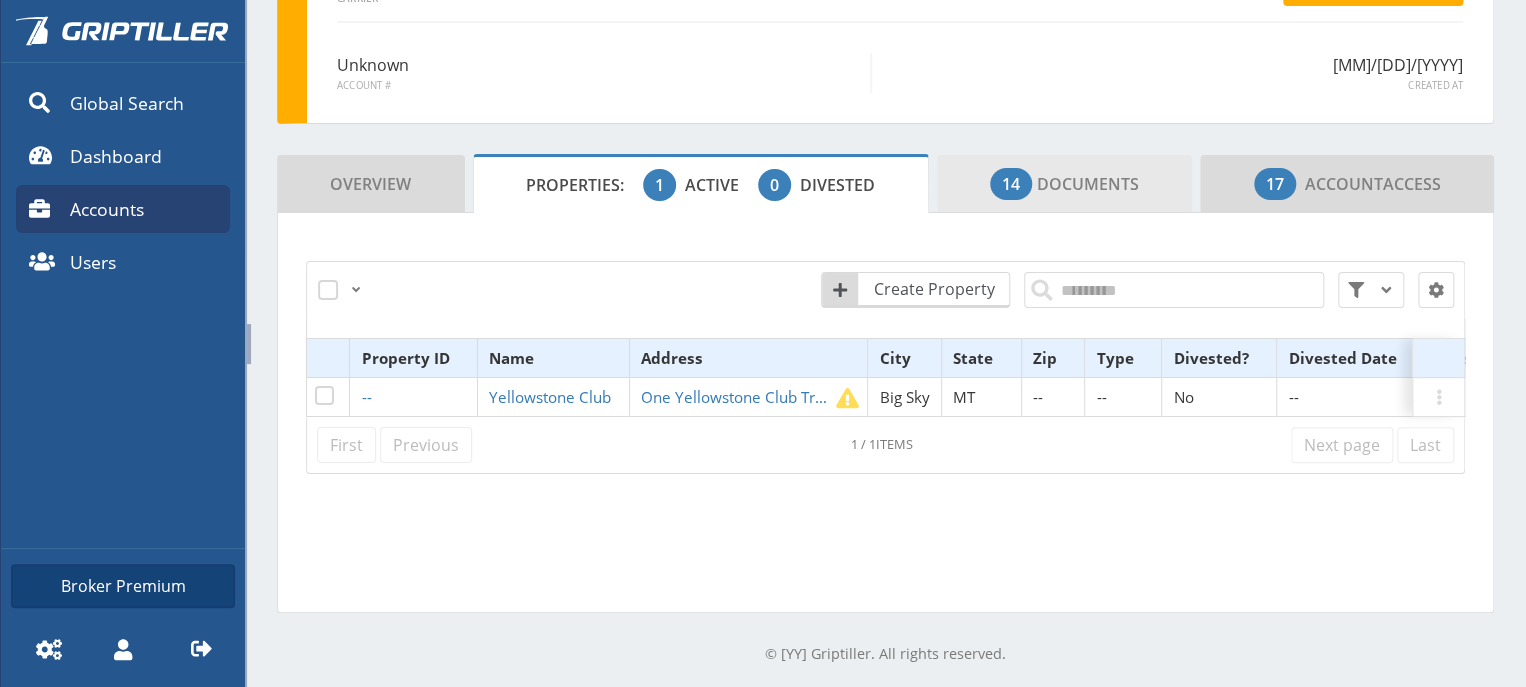 click on "14
Documents" at bounding box center [1064, 184] 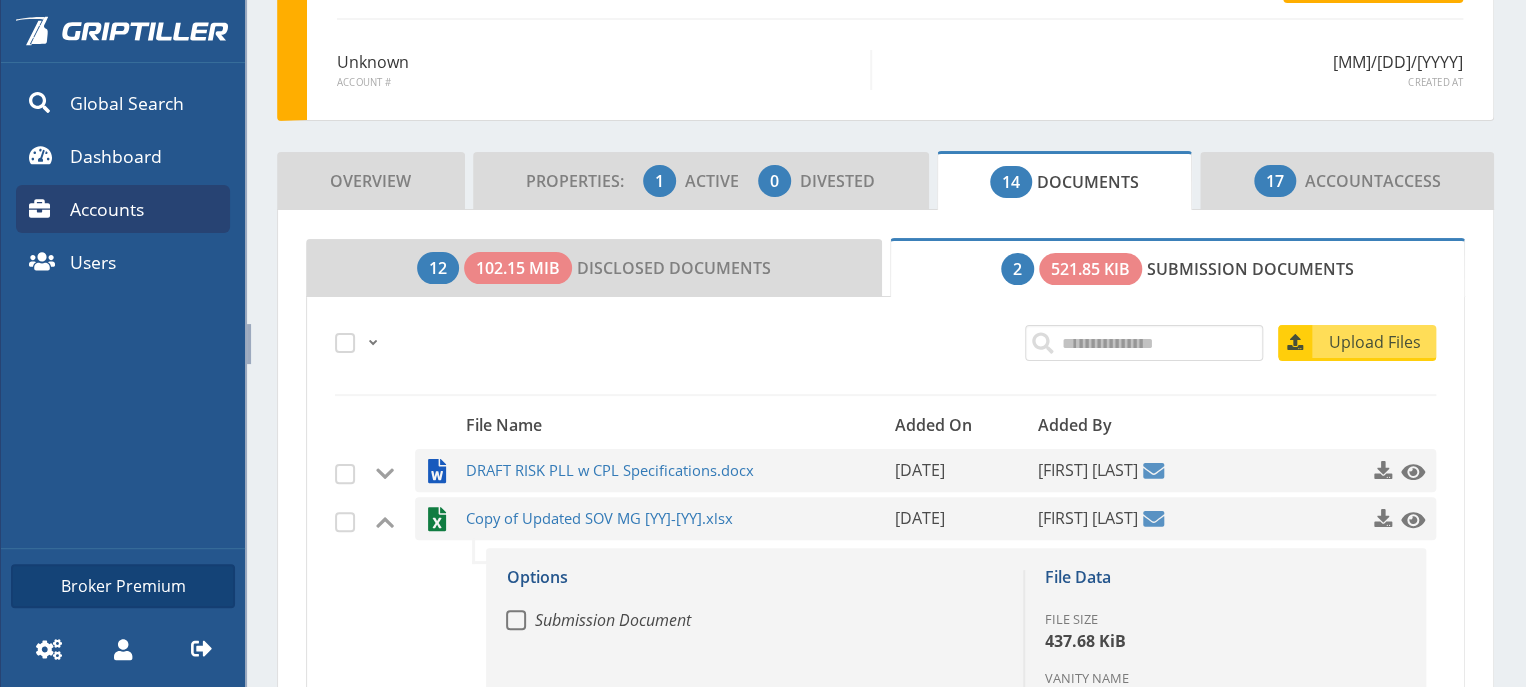 scroll, scrollTop: 187, scrollLeft: 0, axis: vertical 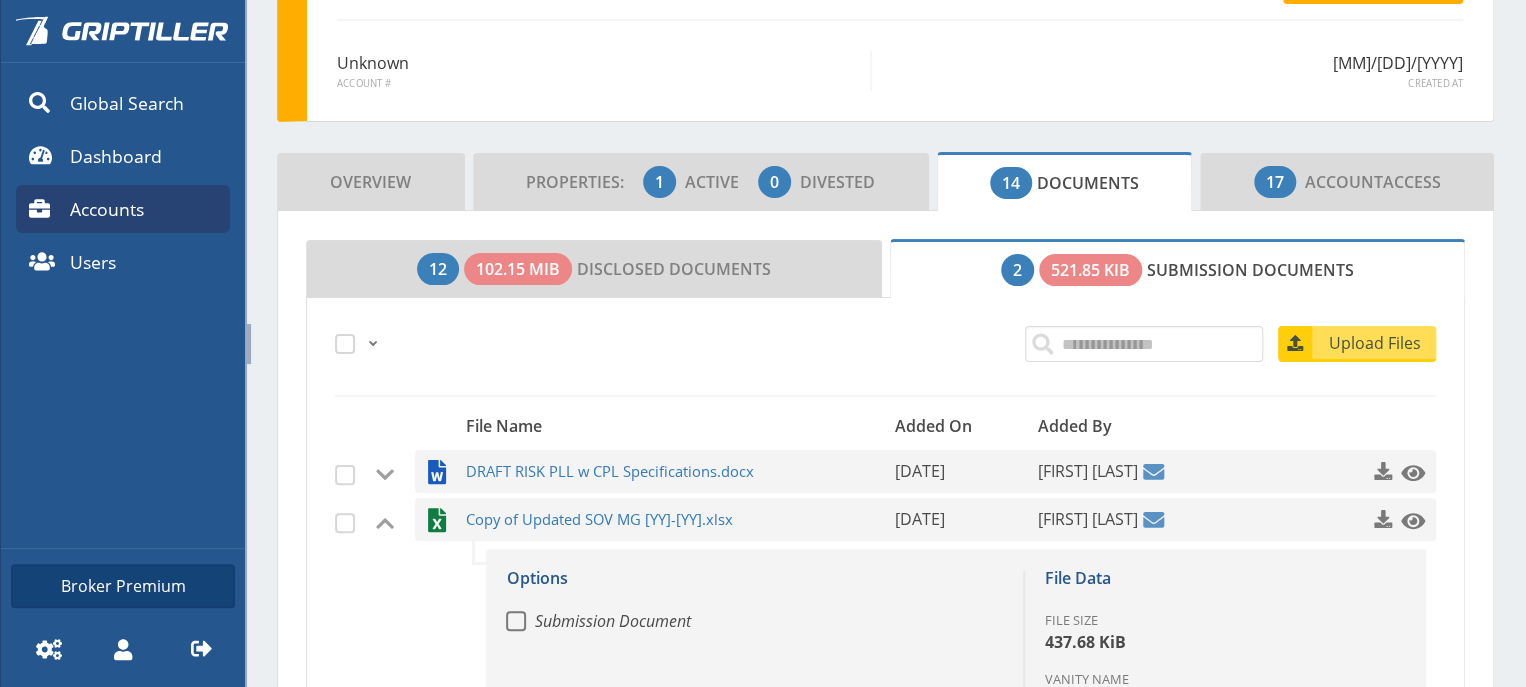 click on "Options       Submission Document       File Data       File Size   [SIZE]   Vanity Name   Locations with Condo
Associated Properties
No associated properties.
Edit Properties
Copy of List of Locations List 3 [MM]/[DD]/[YY]" at bounding box center (885, 545) 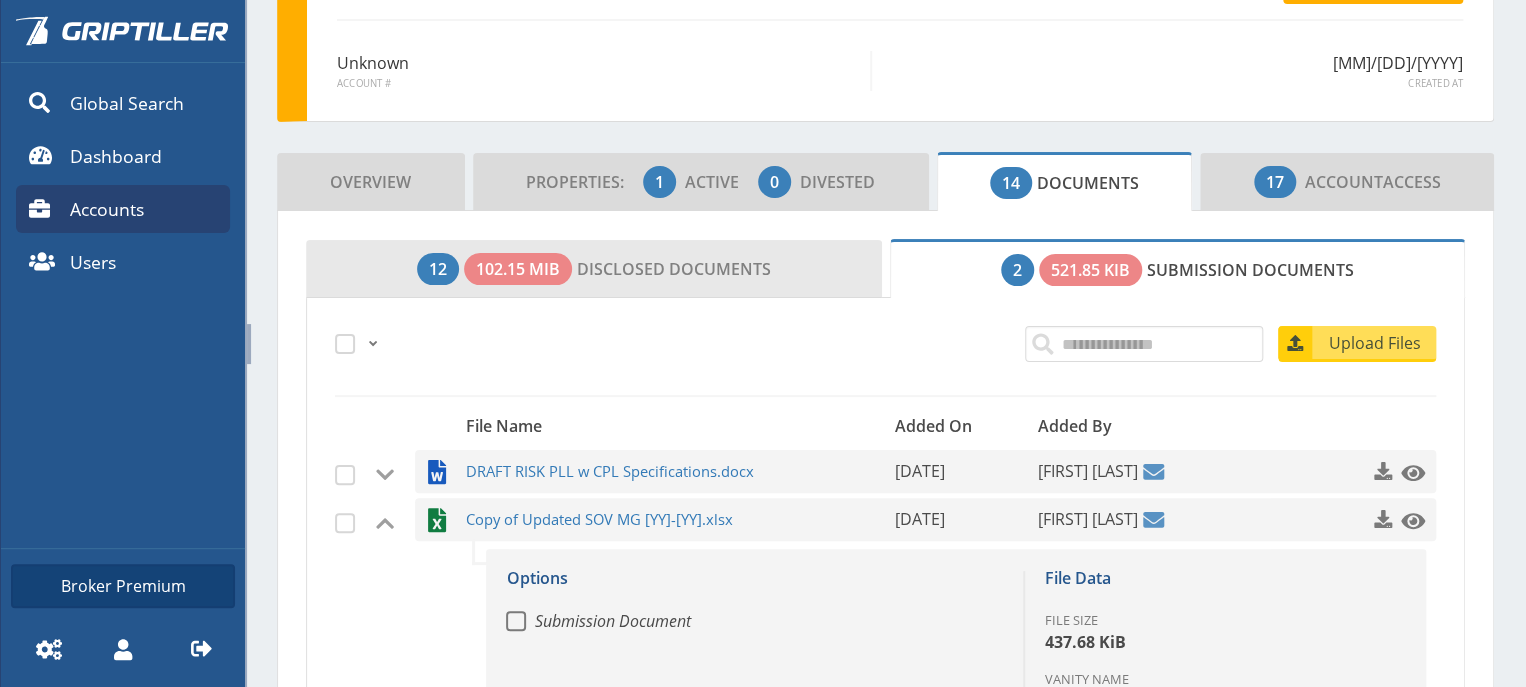 click on "[NUM]     [SIZE]
Disclosed Documents" at bounding box center [594, 269] 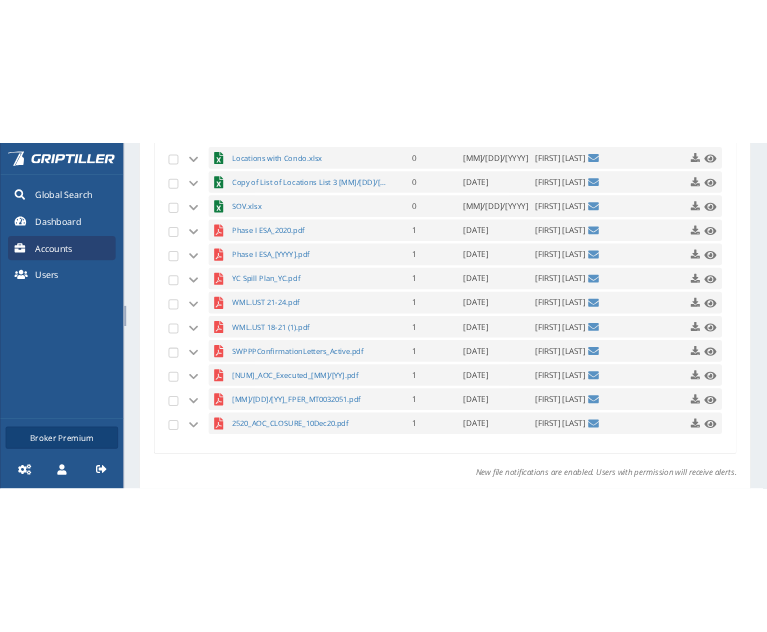 scroll, scrollTop: 541, scrollLeft: 0, axis: vertical 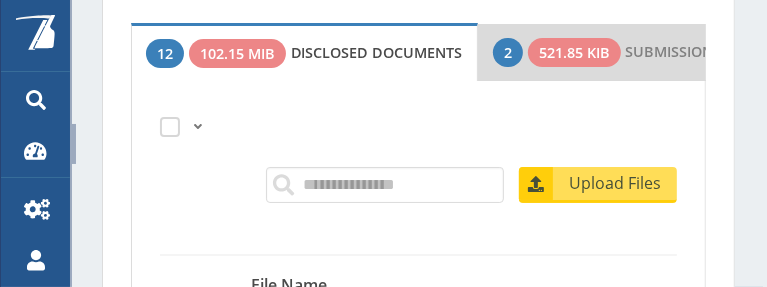 click on "Upload Files" at bounding box center (418, 198) 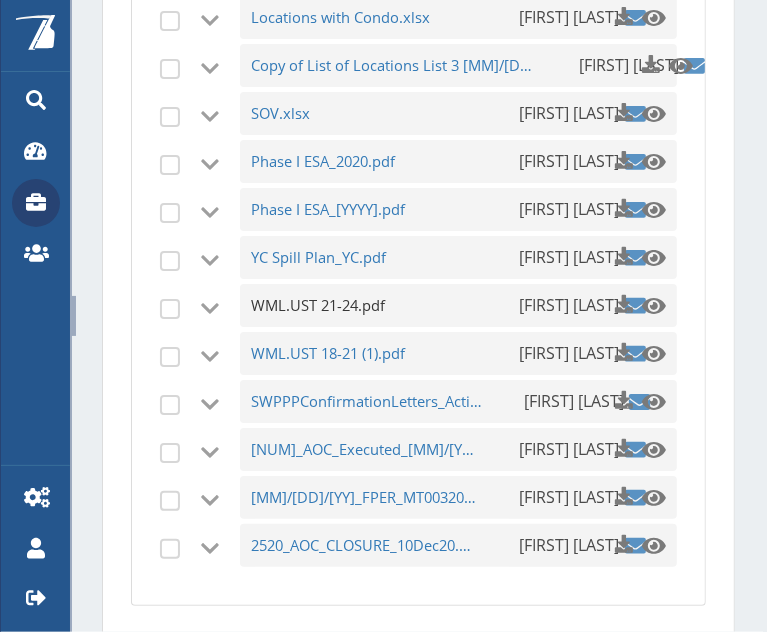 scroll, scrollTop: 853, scrollLeft: 0, axis: vertical 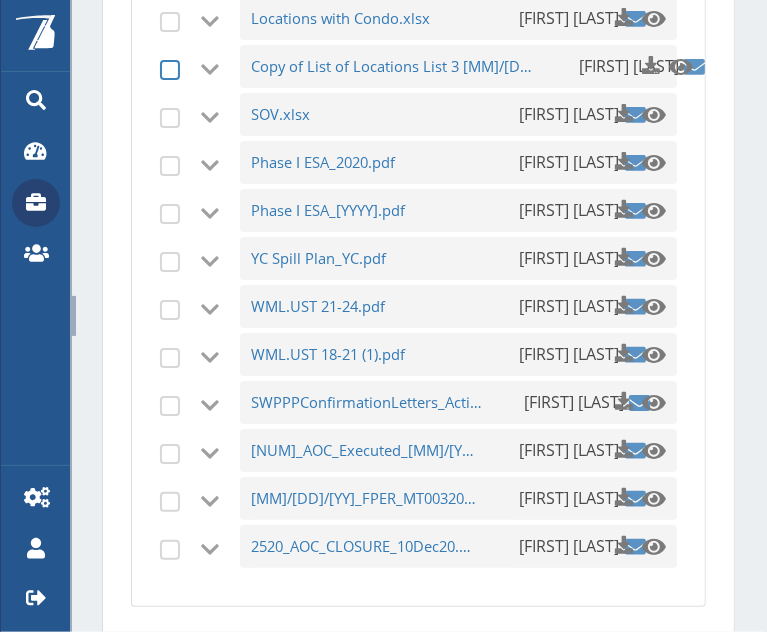 click at bounding box center [170, 70] 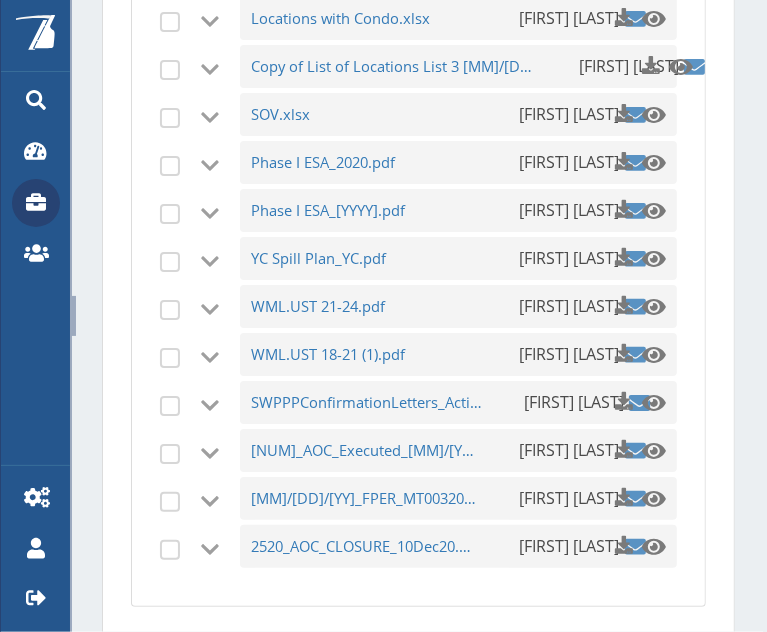 click at bounding box center (210, 70) 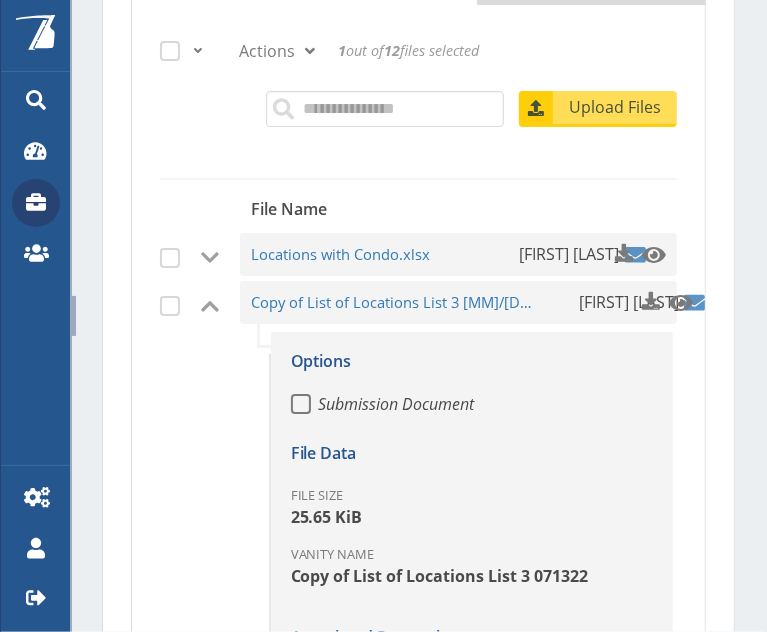 scroll, scrollTop: 638, scrollLeft: 0, axis: vertical 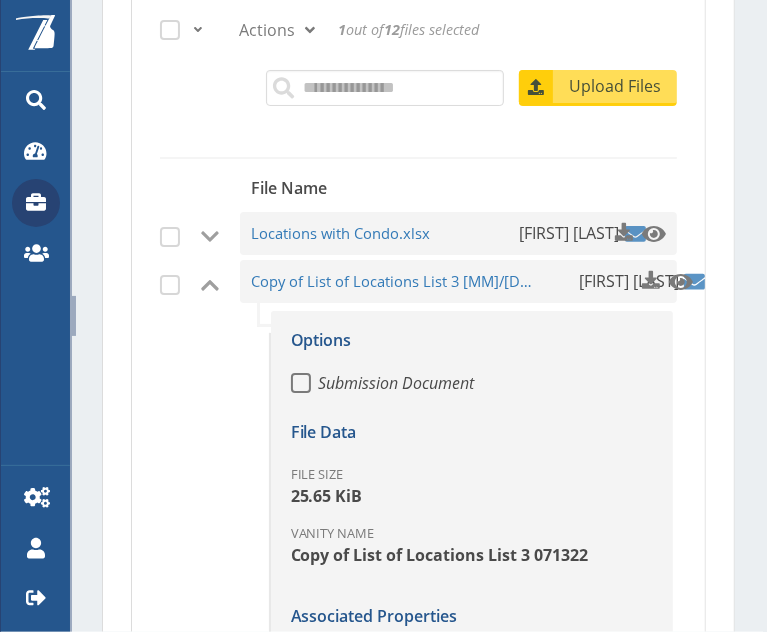 click at bounding box center [210, 285] 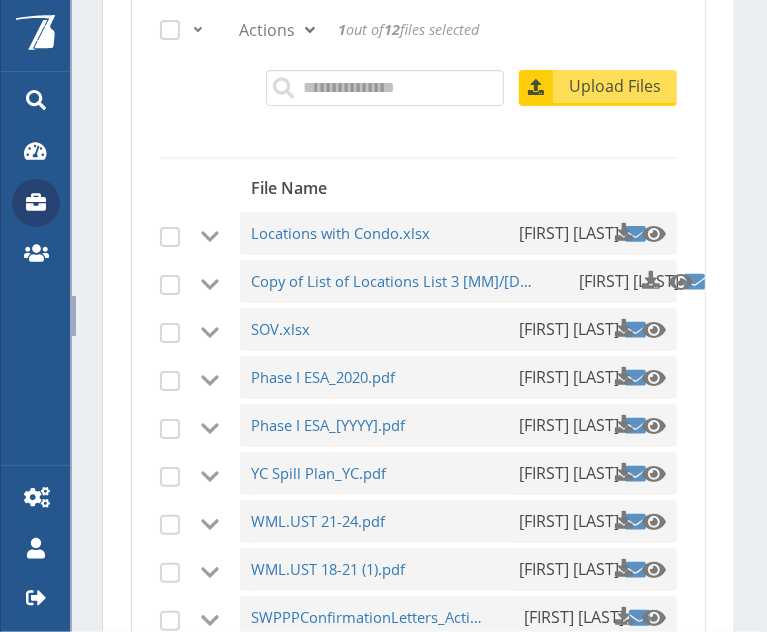 click at bounding box center [210, 285] 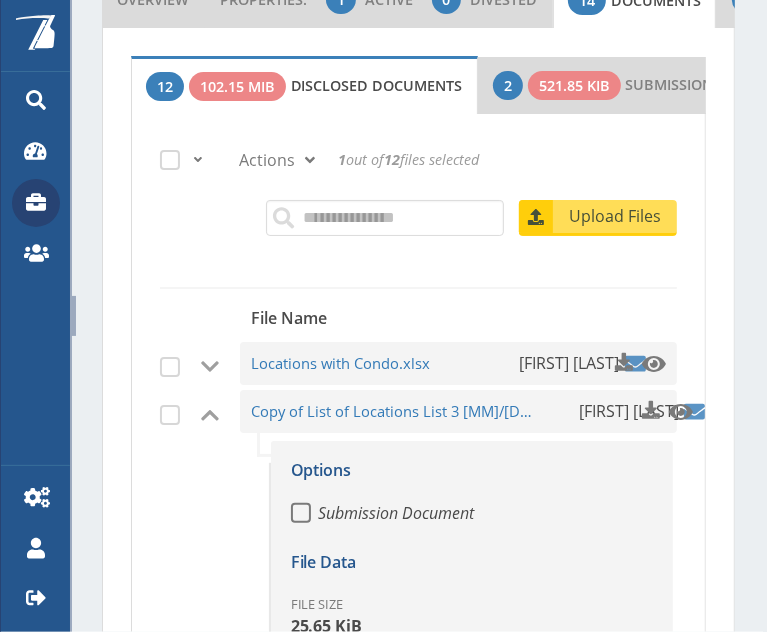 scroll, scrollTop: 508, scrollLeft: 0, axis: vertical 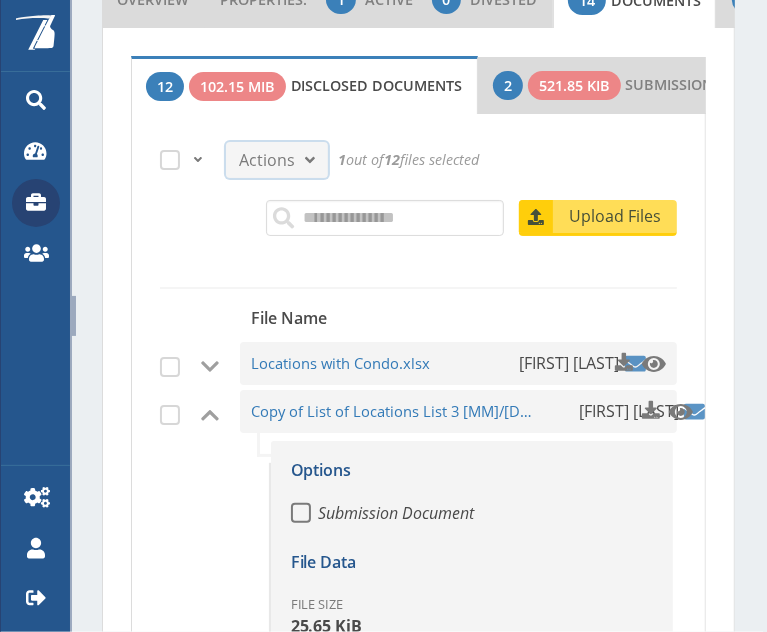 click at bounding box center (310, 160) 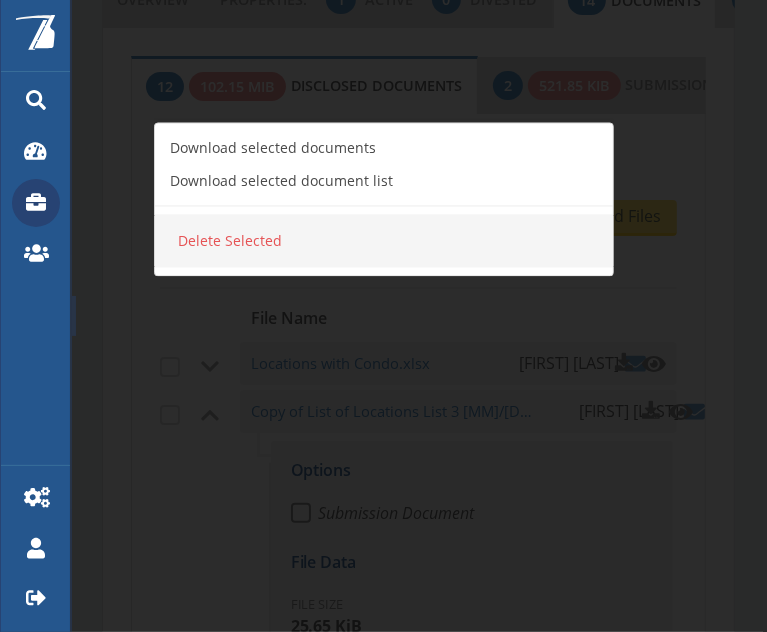 click on "Delete Selected" at bounding box center (231, 241) 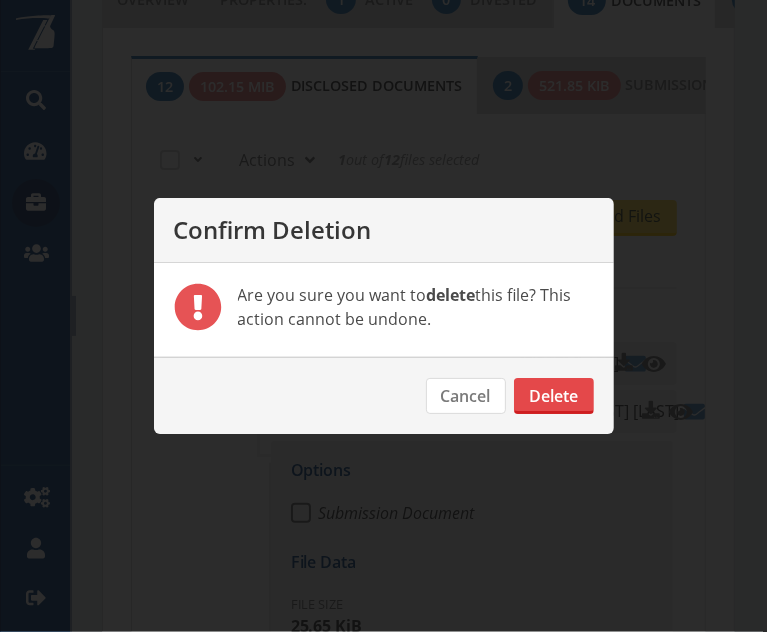 click on "Delete" at bounding box center [554, 396] 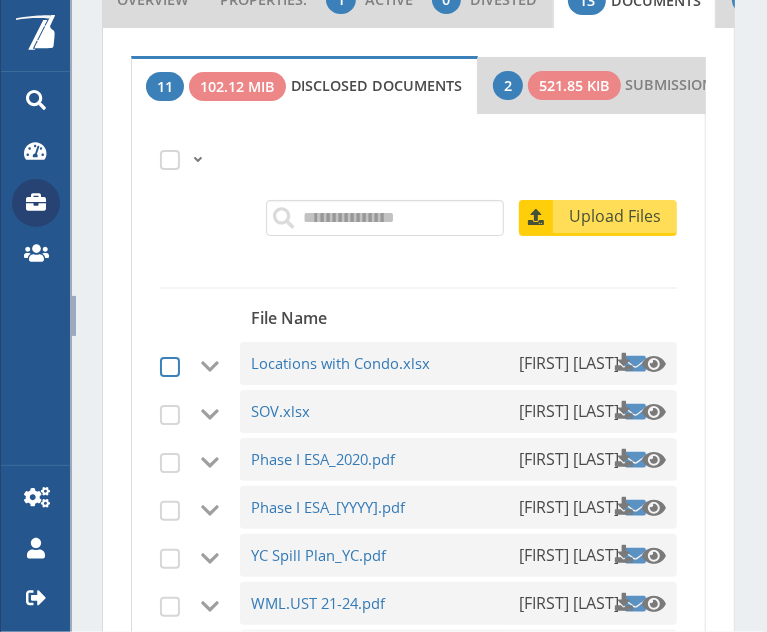 click at bounding box center [170, 367] 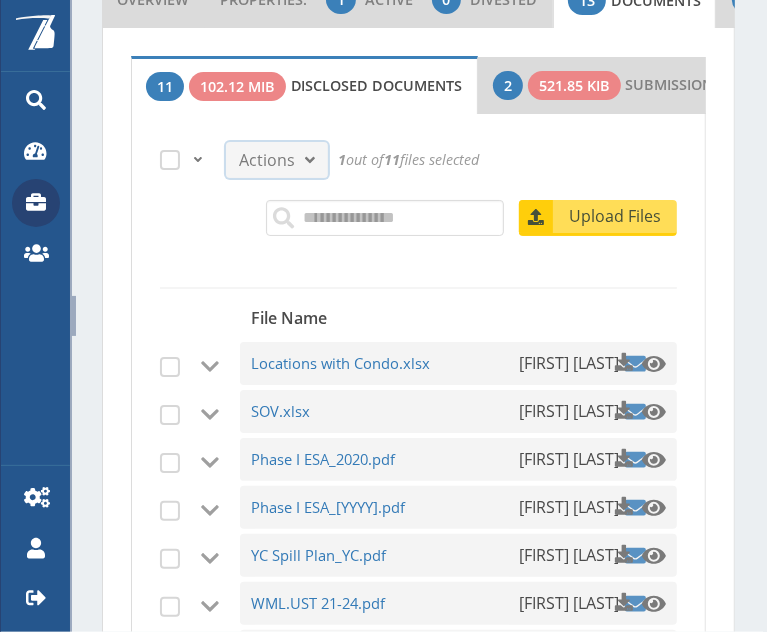 click on "Actions" at bounding box center [267, 160] 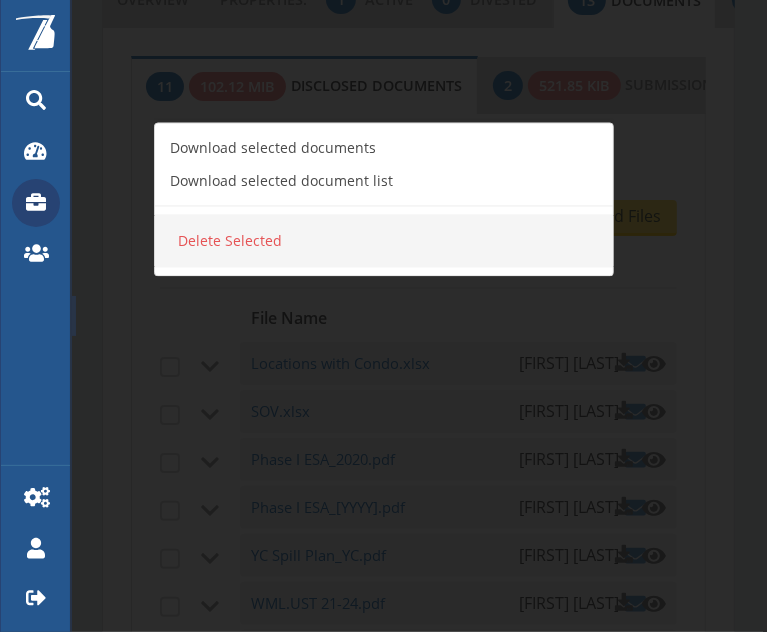 click on "Delete Selected" at bounding box center [384, 241] 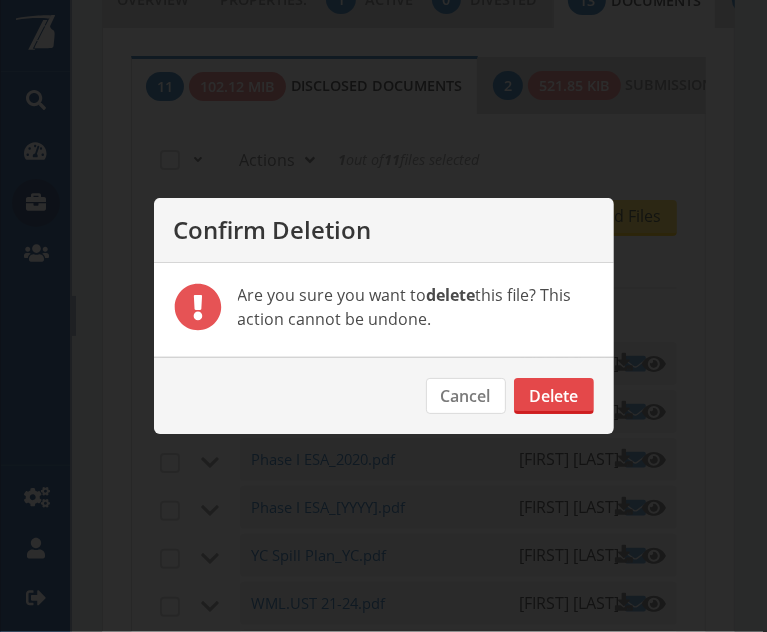 click on "Delete" at bounding box center (554, 396) 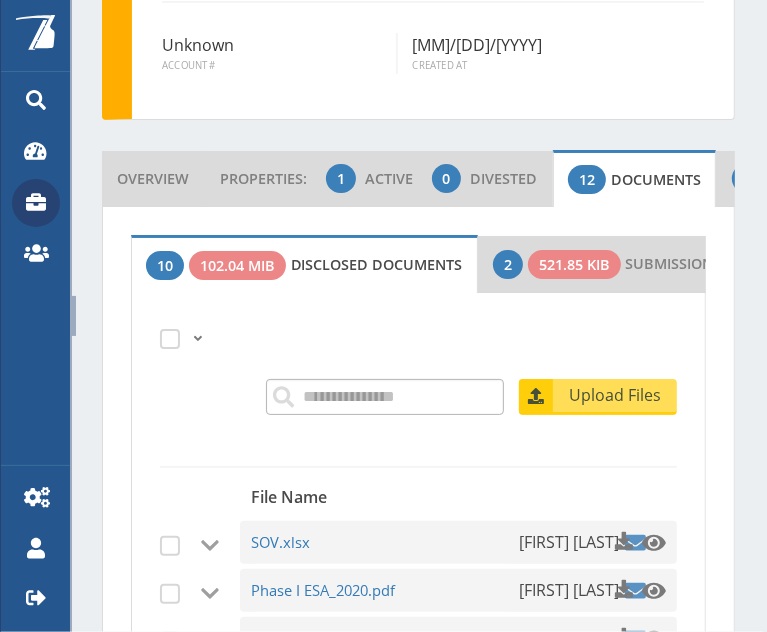 scroll, scrollTop: 308, scrollLeft: 0, axis: vertical 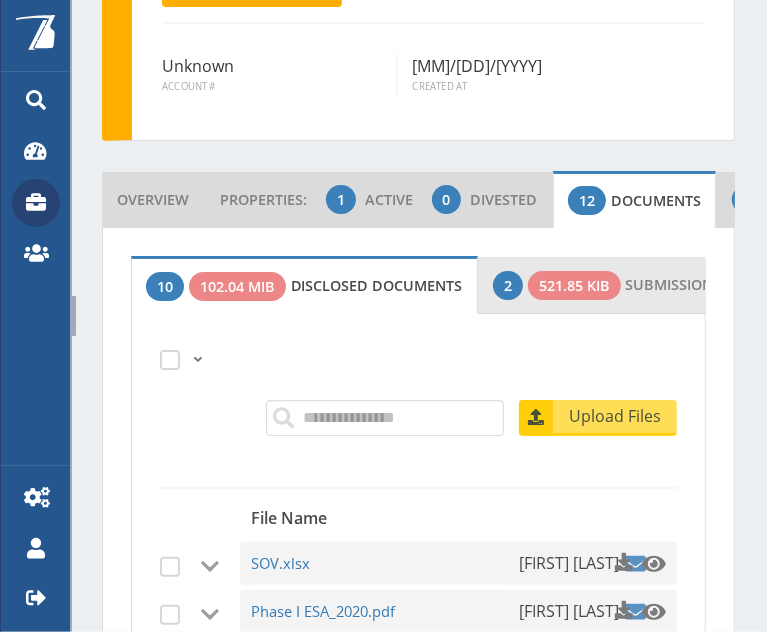 click on "521.85 KiB" at bounding box center [574, 285] 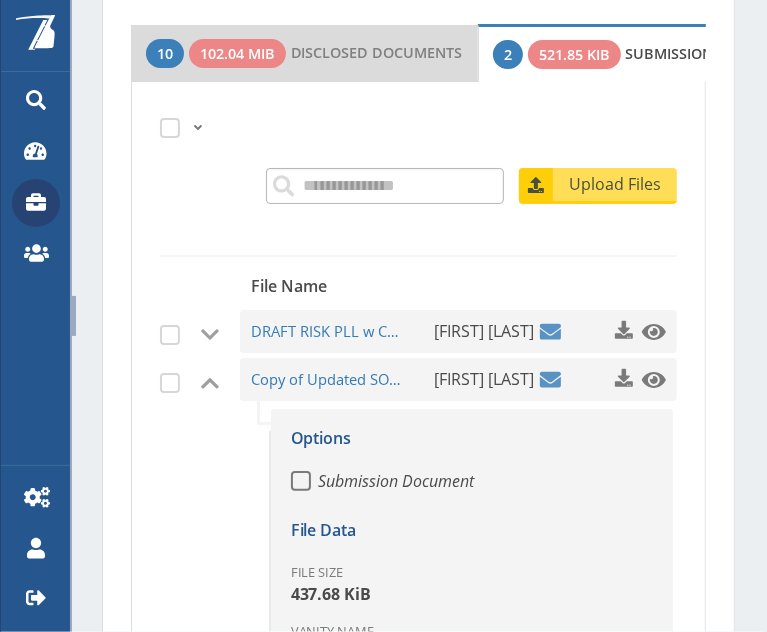 scroll, scrollTop: 540, scrollLeft: 0, axis: vertical 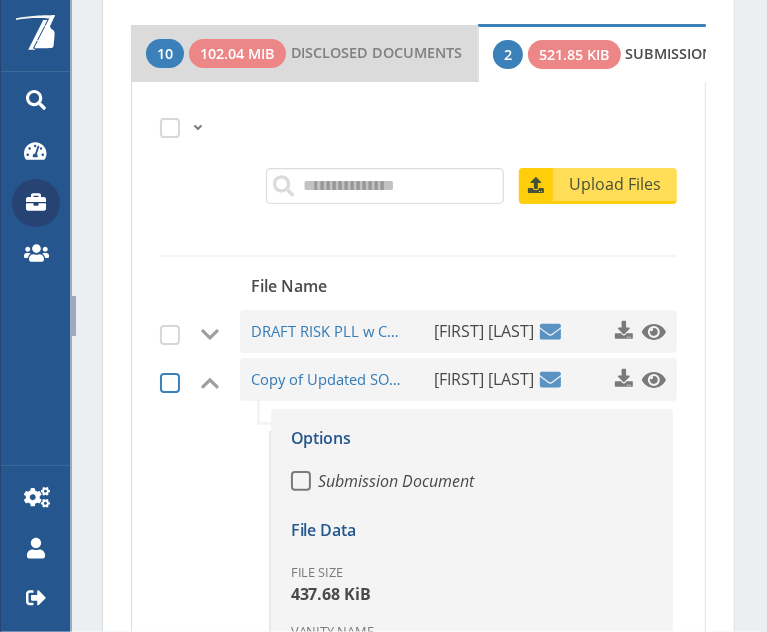 click at bounding box center [170, 383] 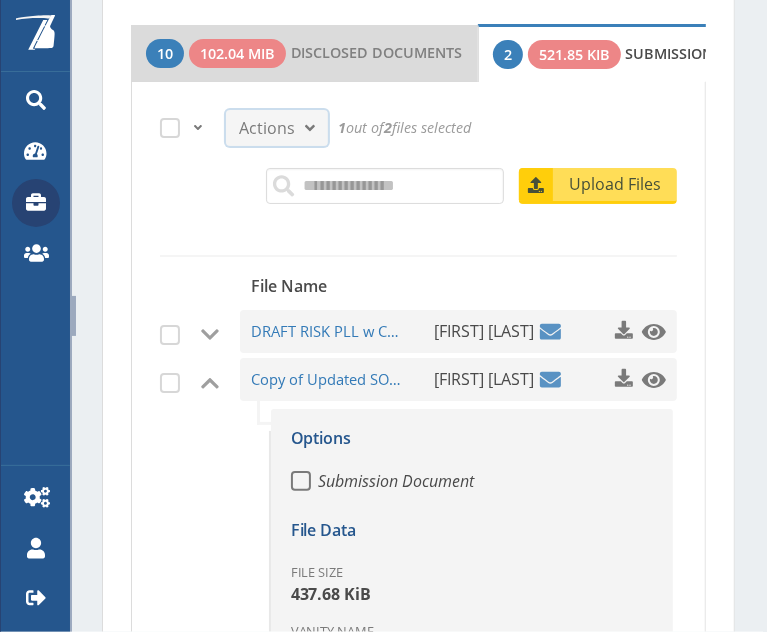click at bounding box center (310, 128) 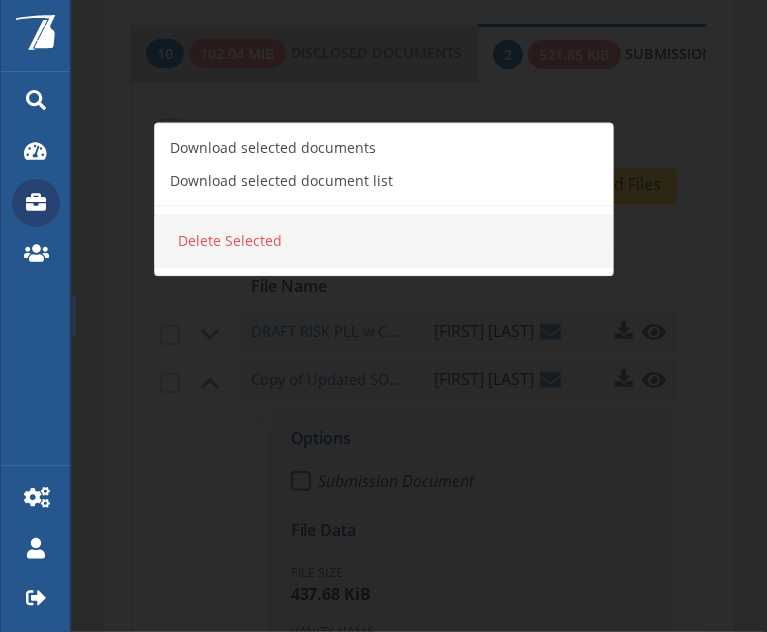 click on "Delete Selected" at bounding box center (231, 241) 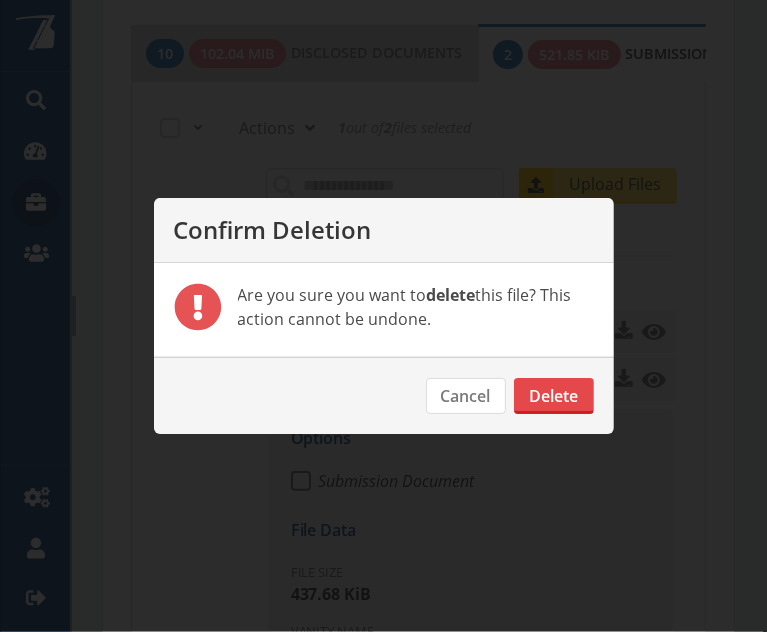 click on "Delete" at bounding box center (554, 396) 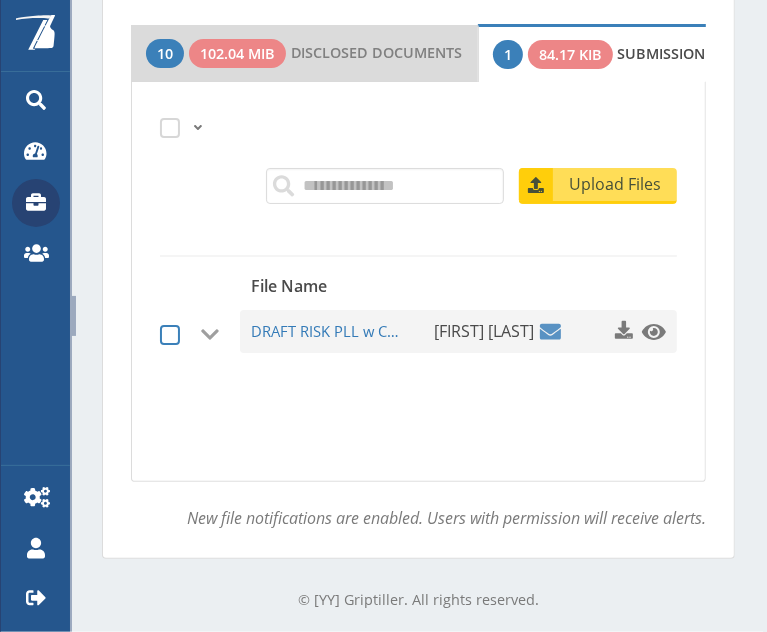 click at bounding box center (170, 335) 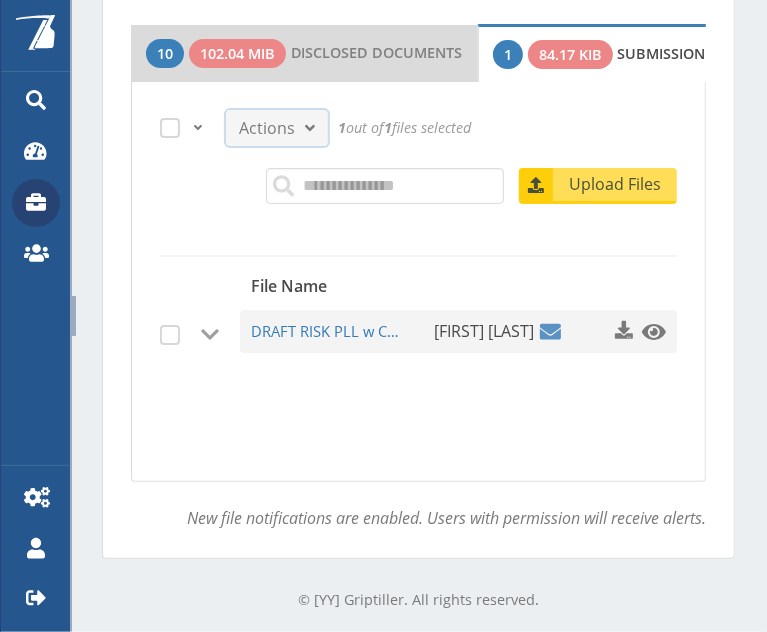 click on "Actions" at bounding box center [267, 128] 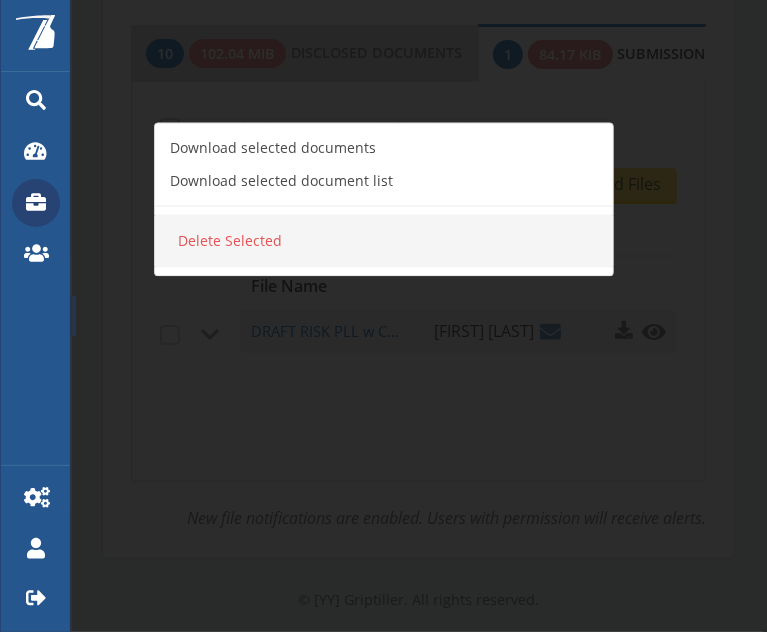 click on "Delete Selected" at bounding box center (231, 241) 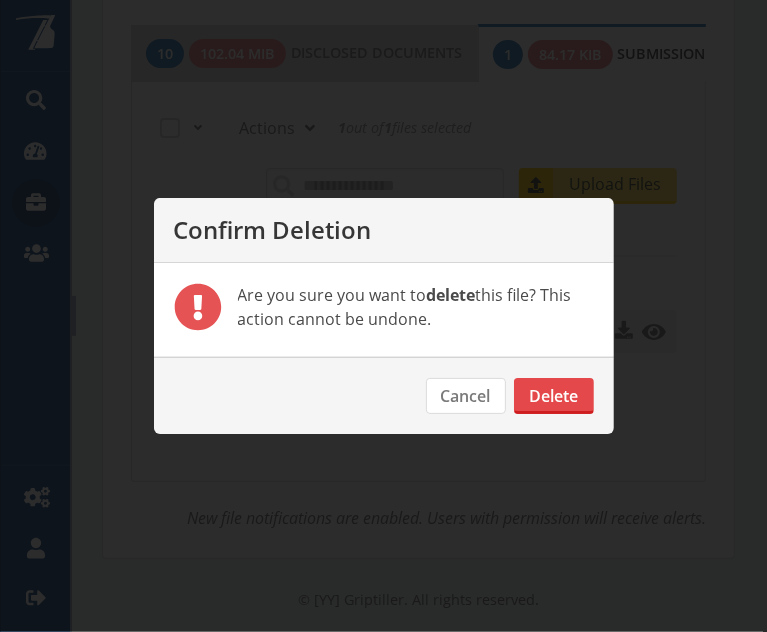 click on "Delete" at bounding box center [554, 396] 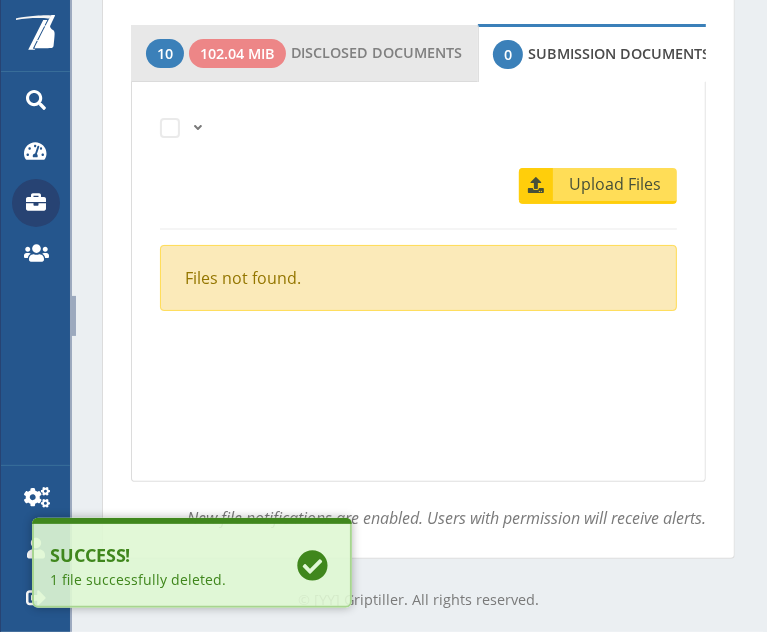click on "10     102.04 MiB
Disclosed Documents" at bounding box center [304, 53] 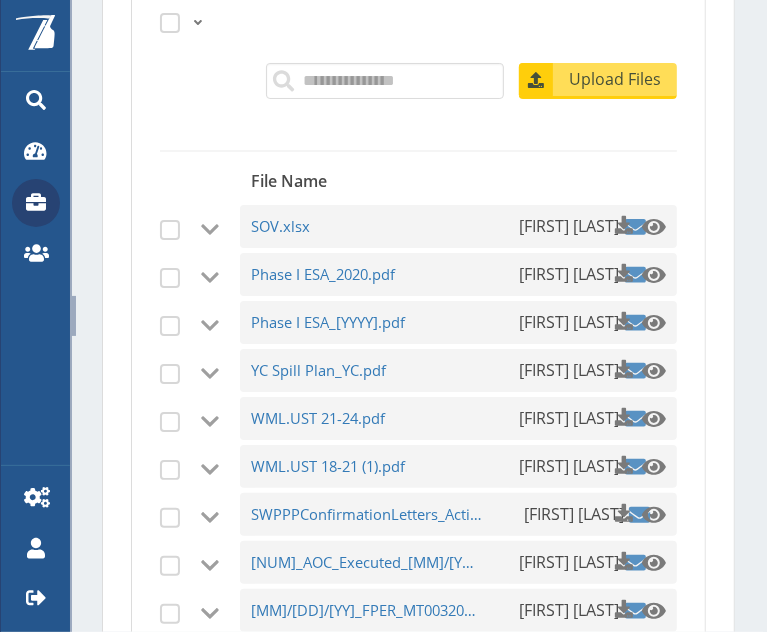 scroll, scrollTop: 648, scrollLeft: 0, axis: vertical 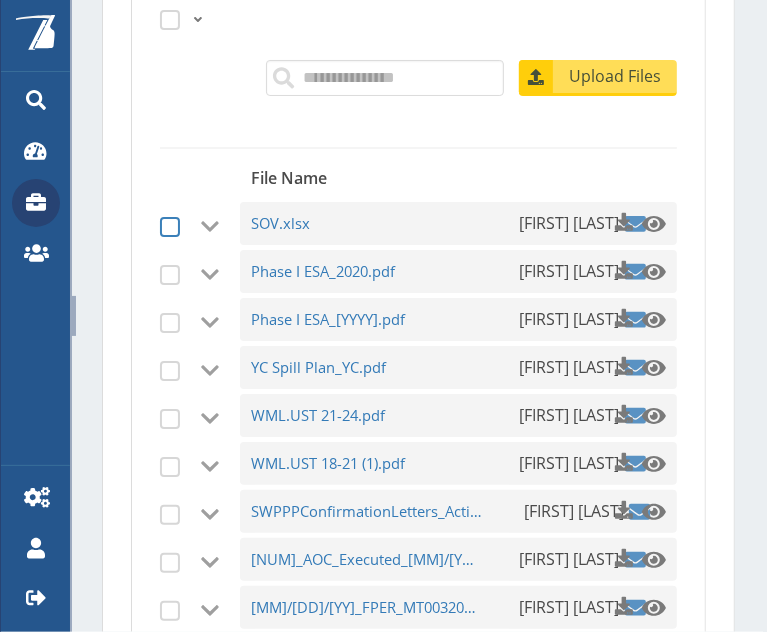 click at bounding box center [170, 227] 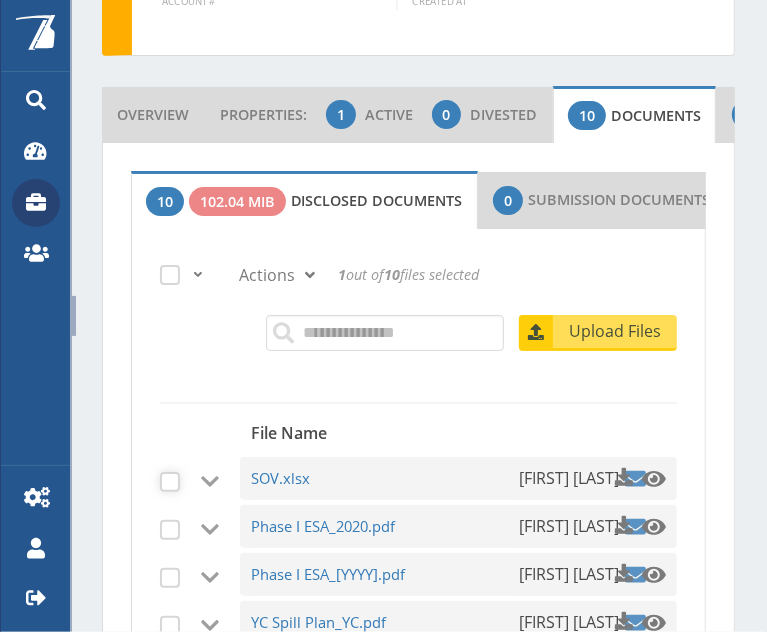 scroll, scrollTop: 392, scrollLeft: 0, axis: vertical 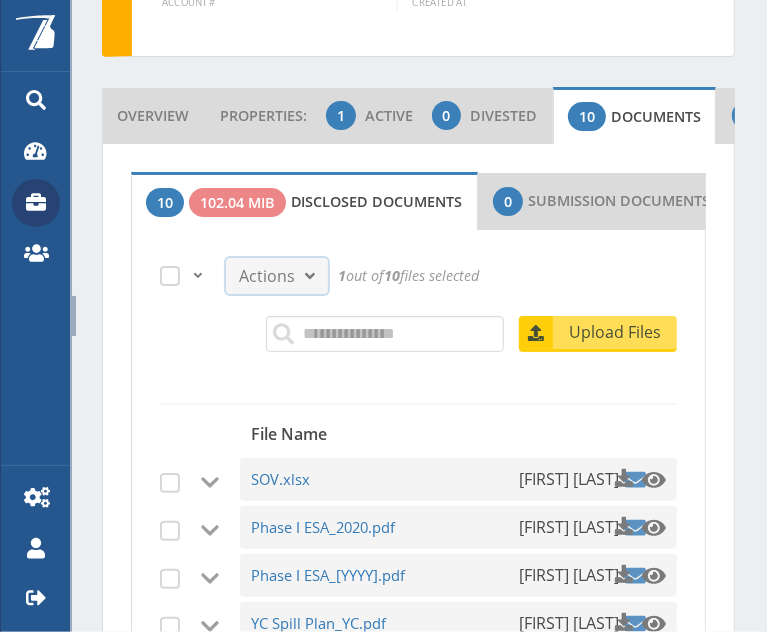 click on "Actions" at bounding box center (267, 276) 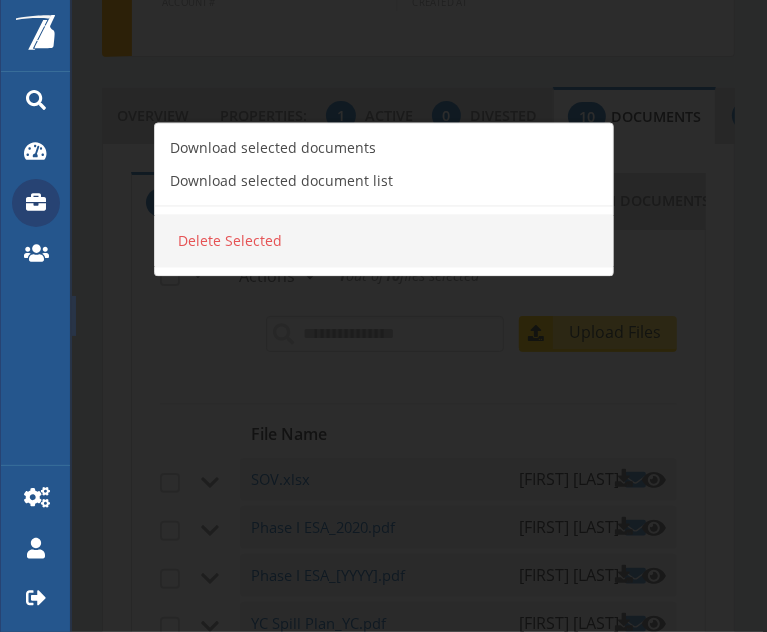 click on "Delete Selected" at bounding box center [231, 241] 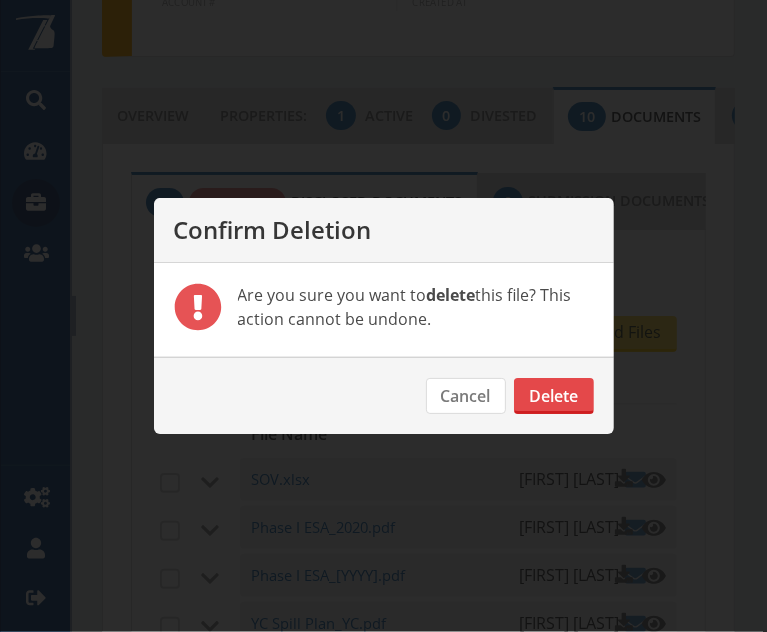 click on "Delete" at bounding box center (554, 396) 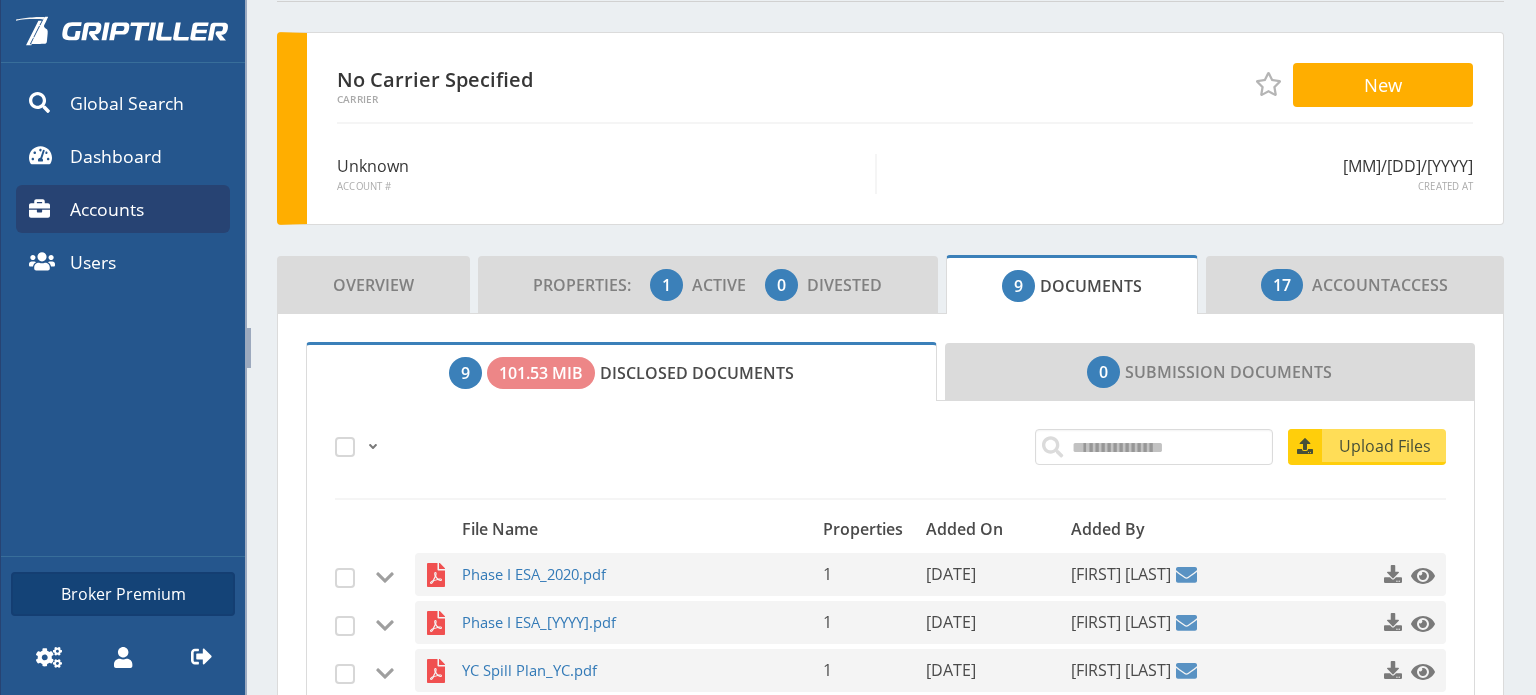 scroll, scrollTop: 83, scrollLeft: 0, axis: vertical 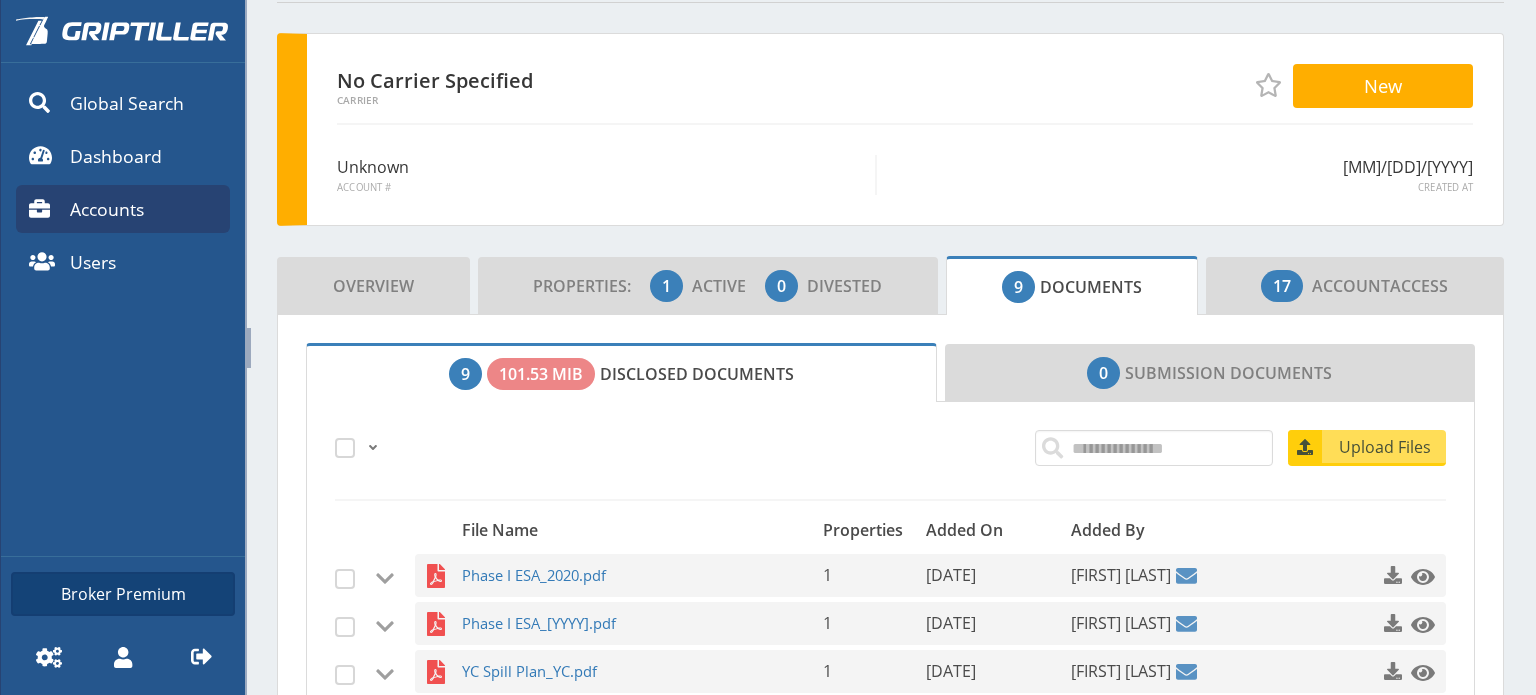 click on "9     101.53 MiB
Disclosed Documents" at bounding box center [621, 373] 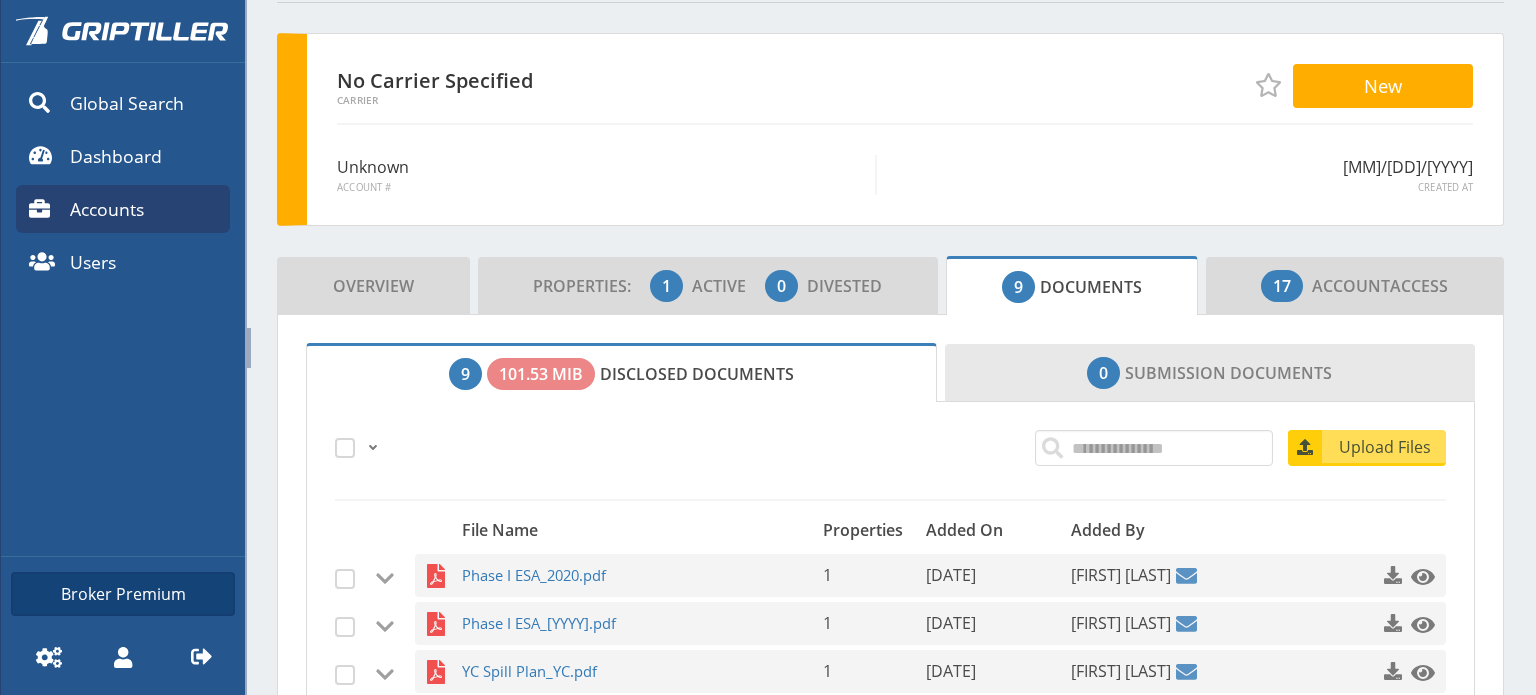 click on "0
Submission Documents" at bounding box center (1210, 373) 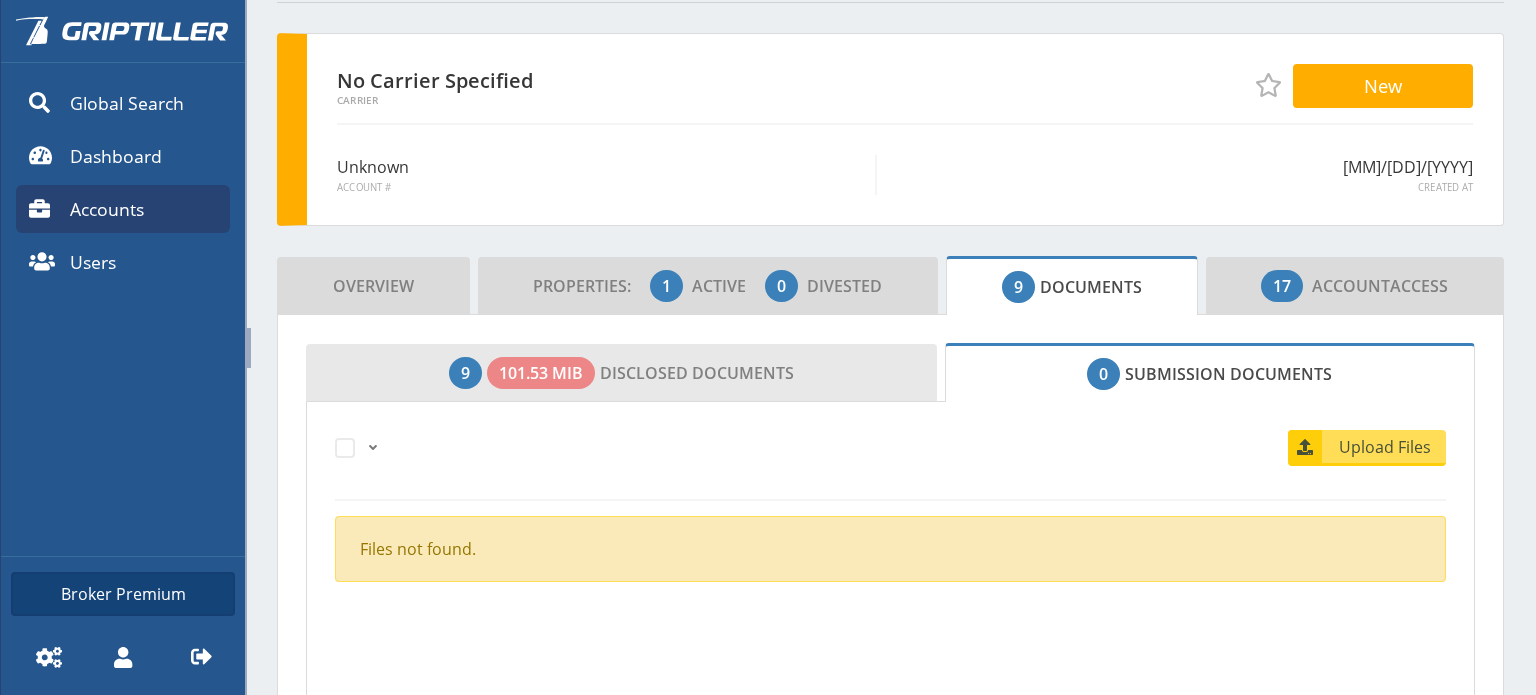 scroll, scrollTop: 0, scrollLeft: 0, axis: both 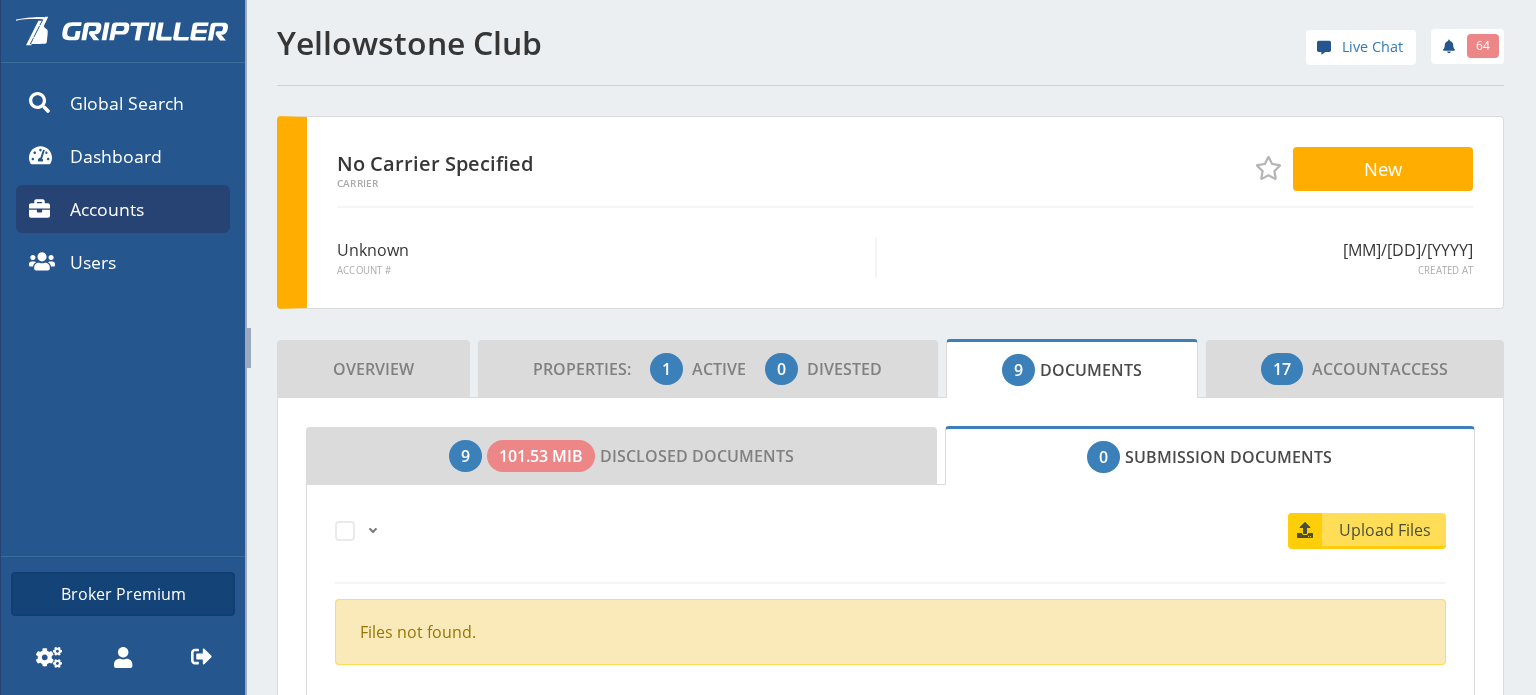click on "9
Documents" at bounding box center [1072, 370] 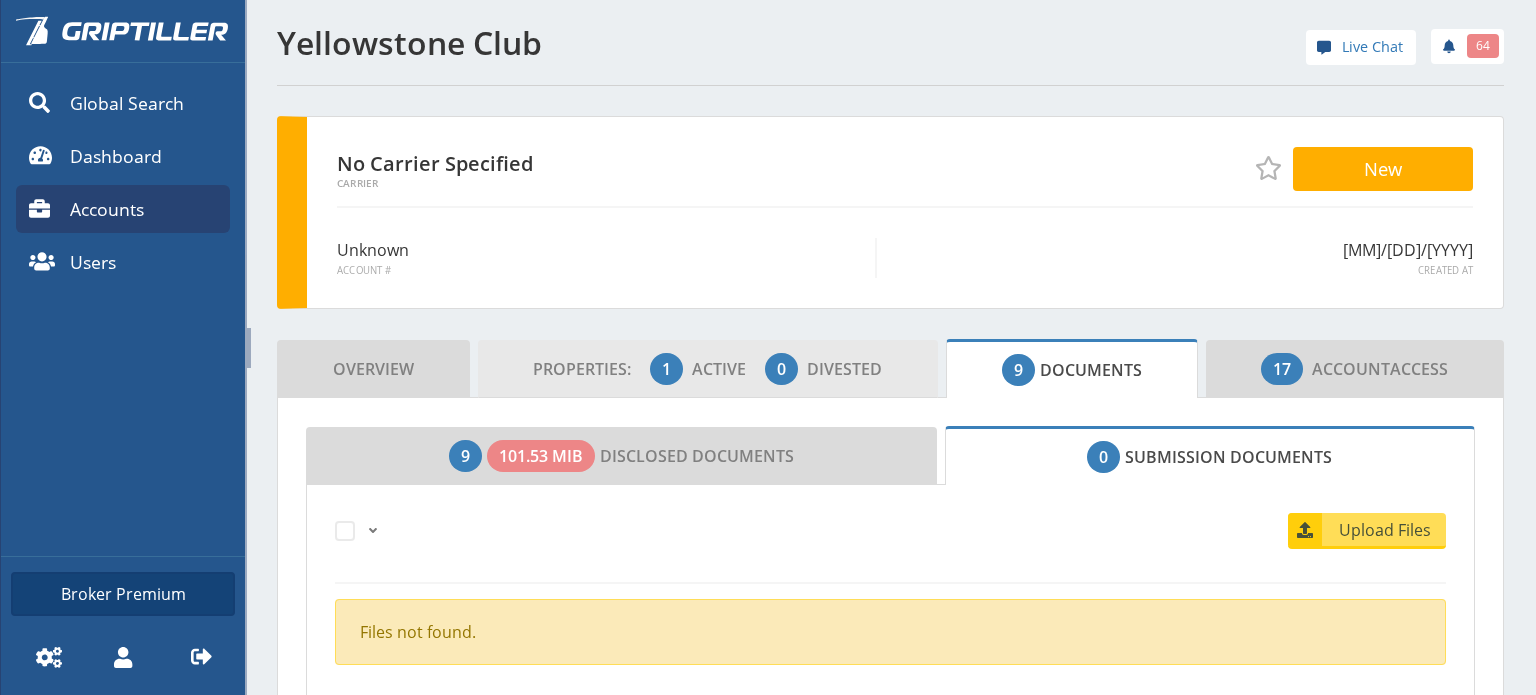 click on "Active" at bounding box center (726, 369) 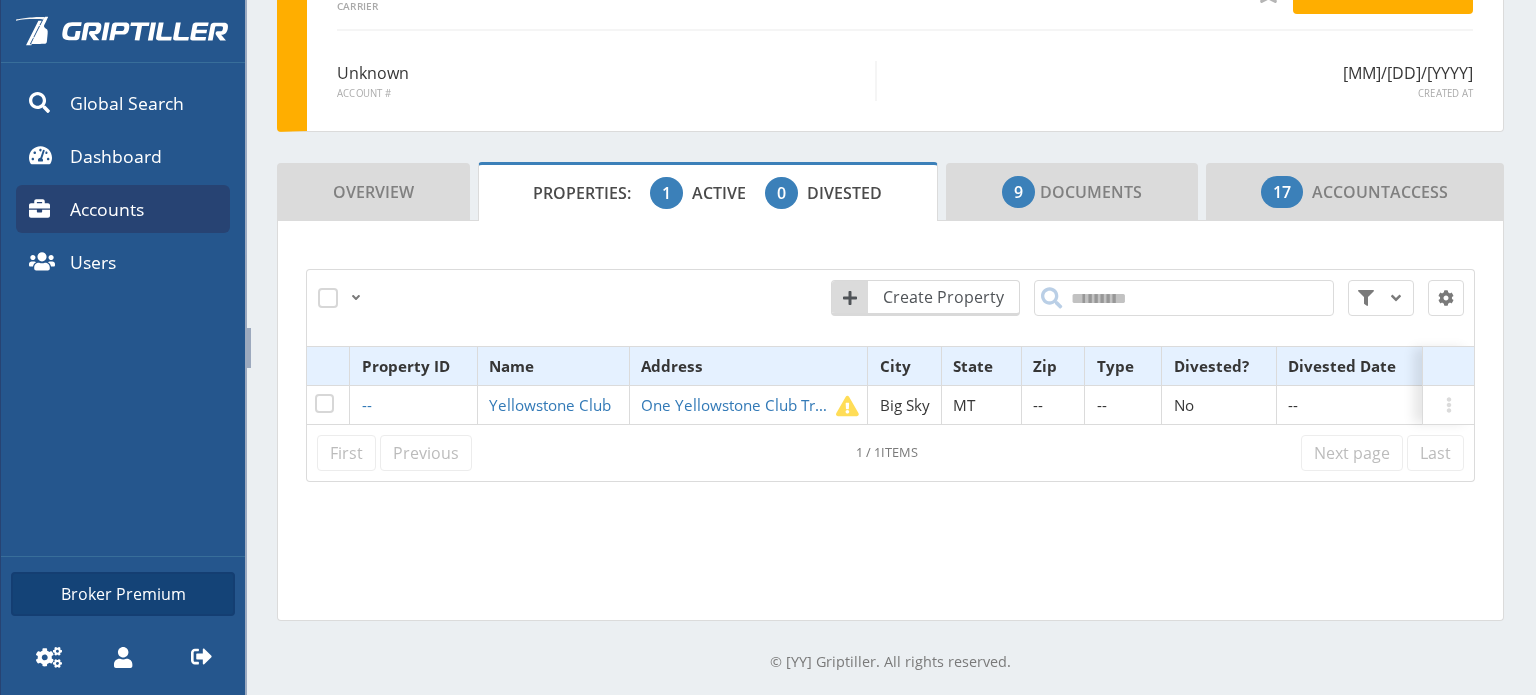 scroll, scrollTop: 0, scrollLeft: 0, axis: both 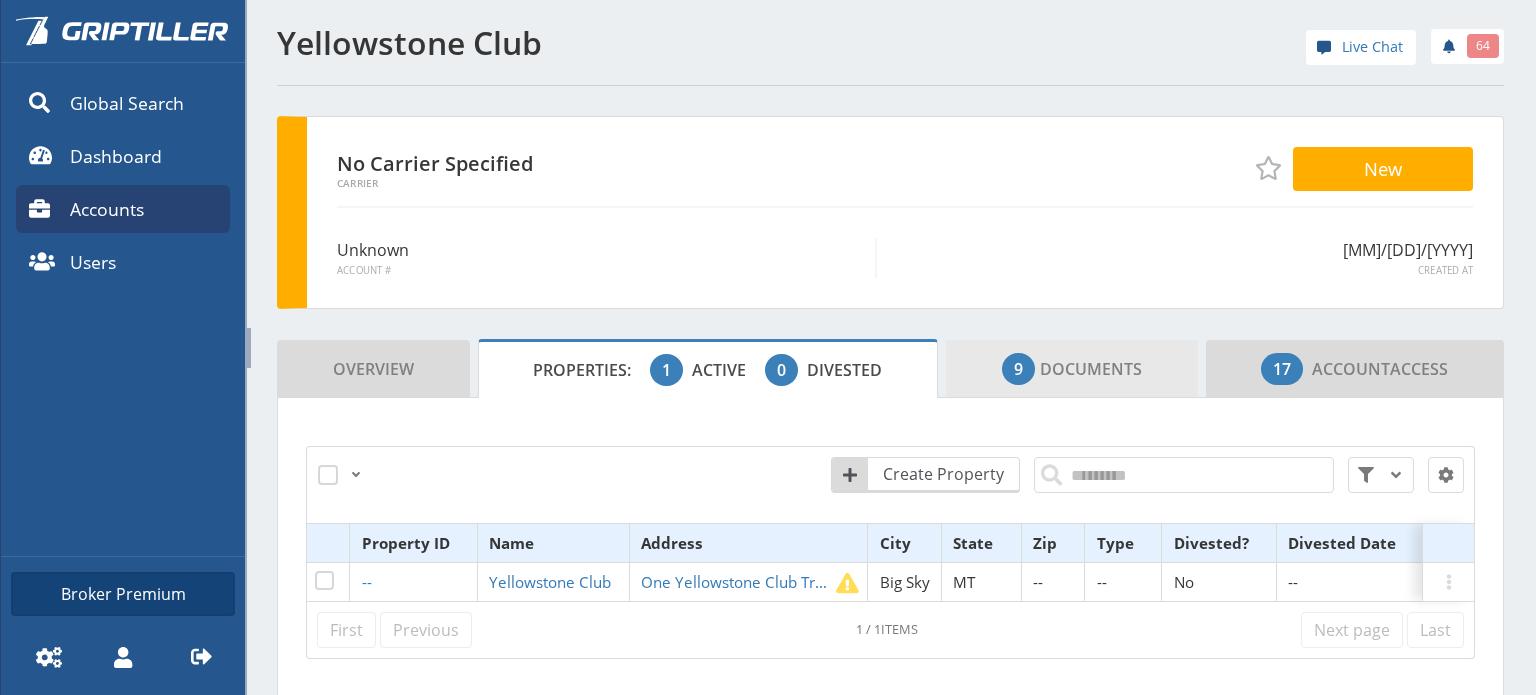 click on "9
Documents" at bounding box center (1072, 369) 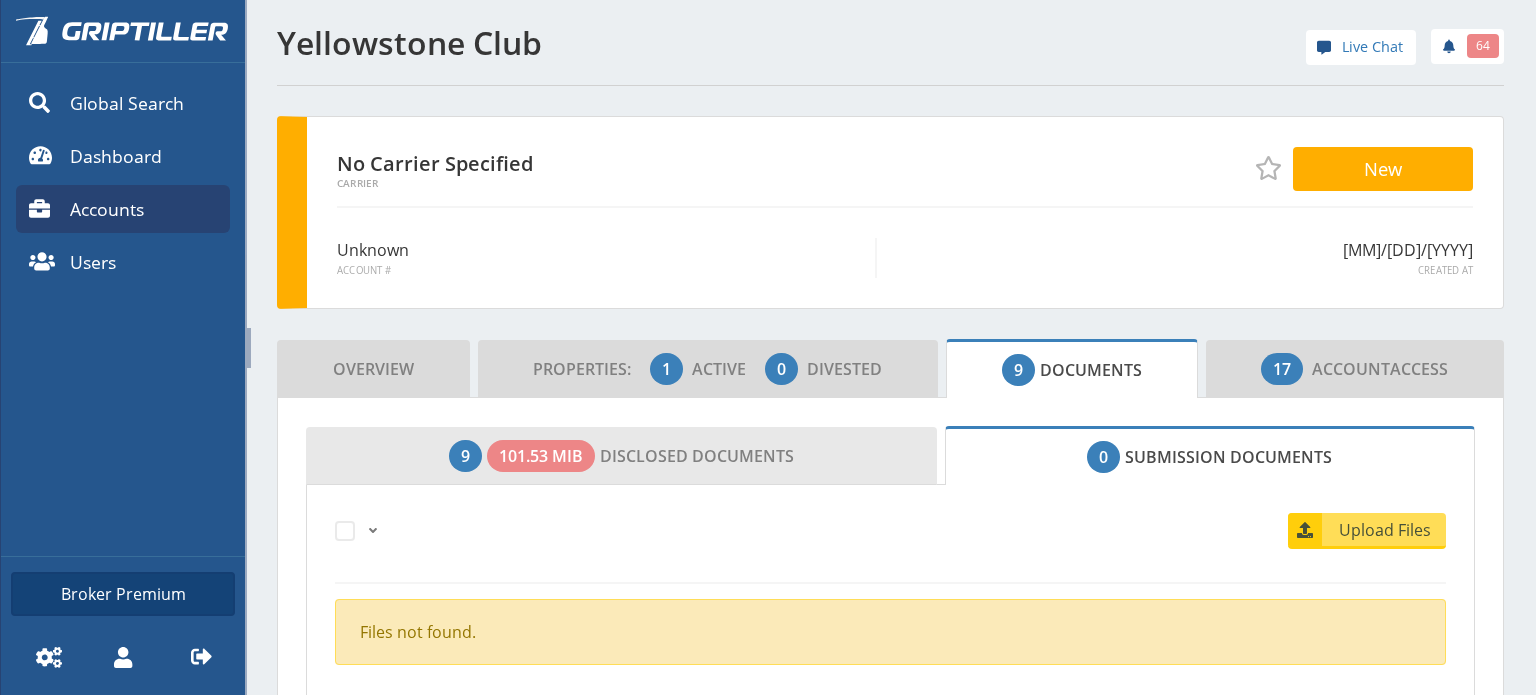 click on "9     101.53 MiB
Disclosed Documents" at bounding box center [621, 456] 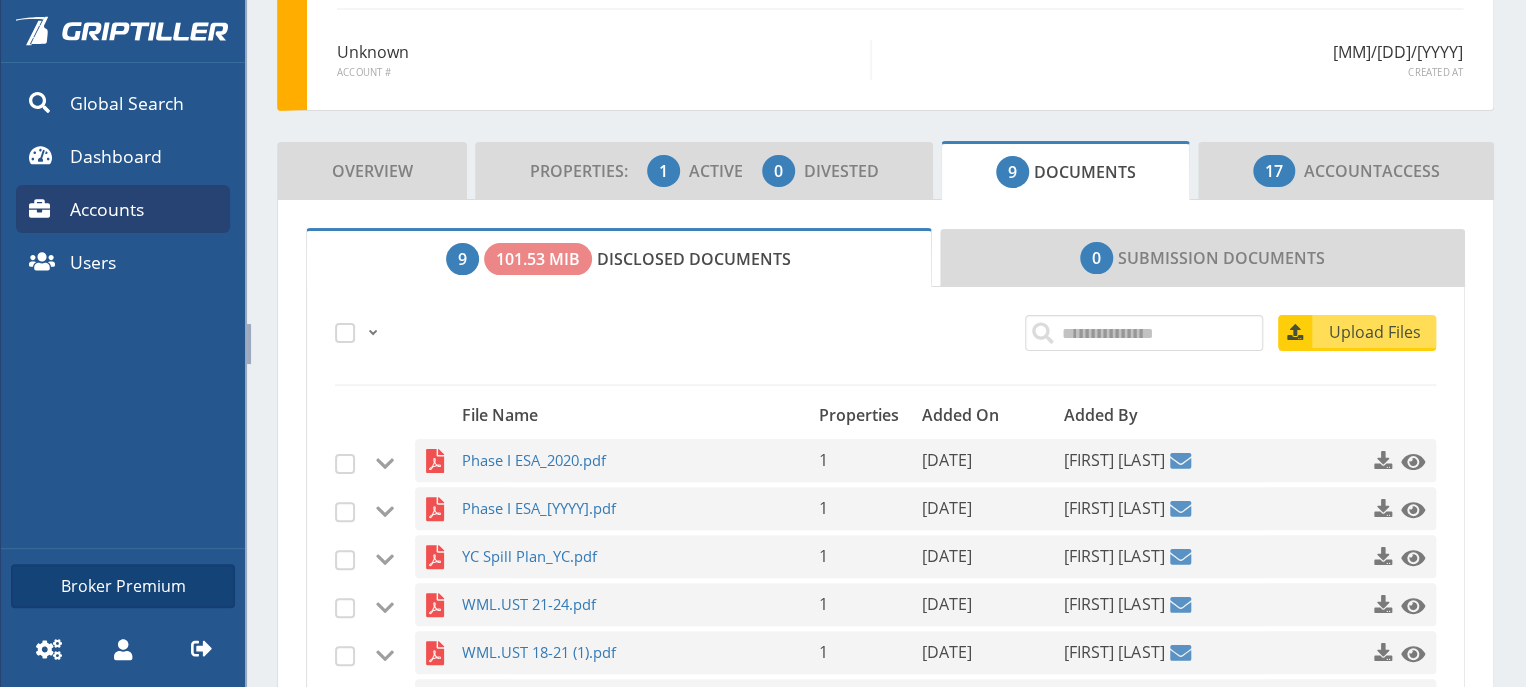 scroll, scrollTop: 197, scrollLeft: 0, axis: vertical 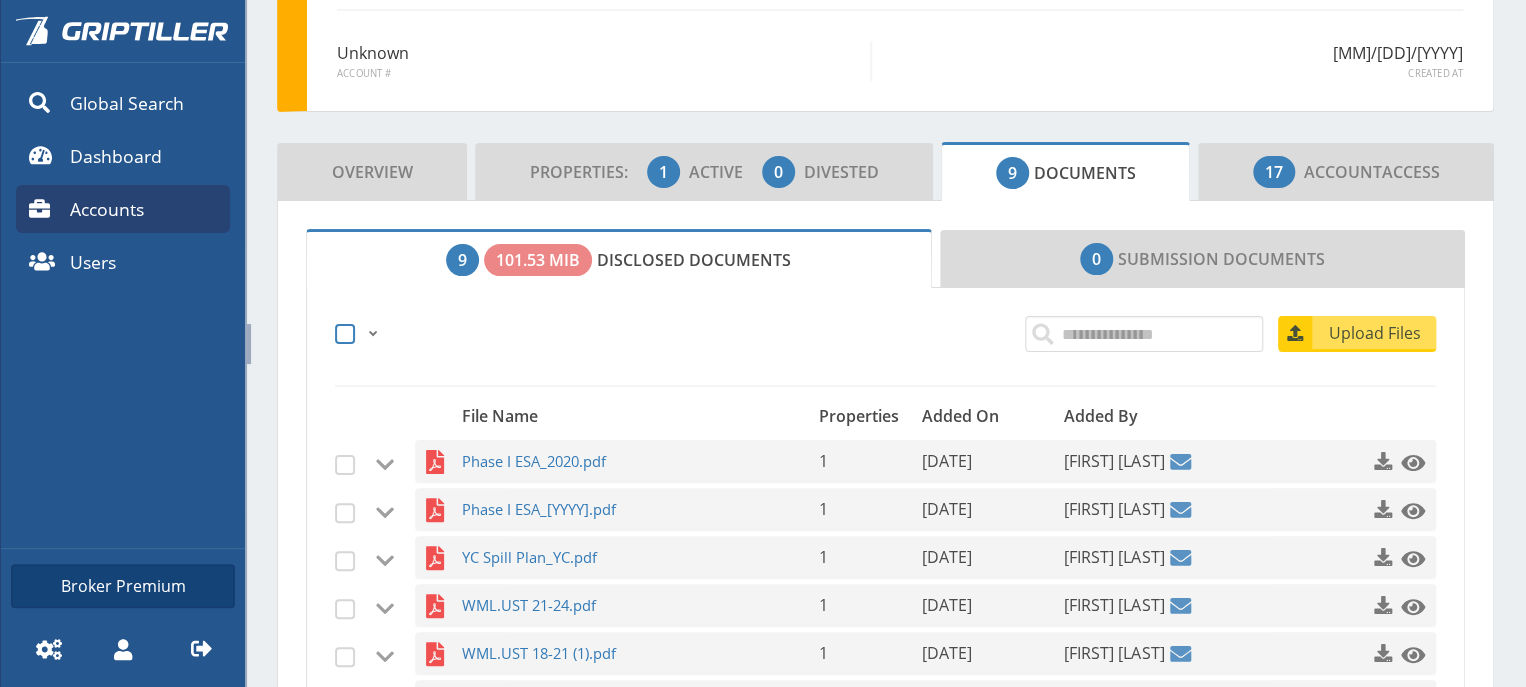 click at bounding box center (345, 334) 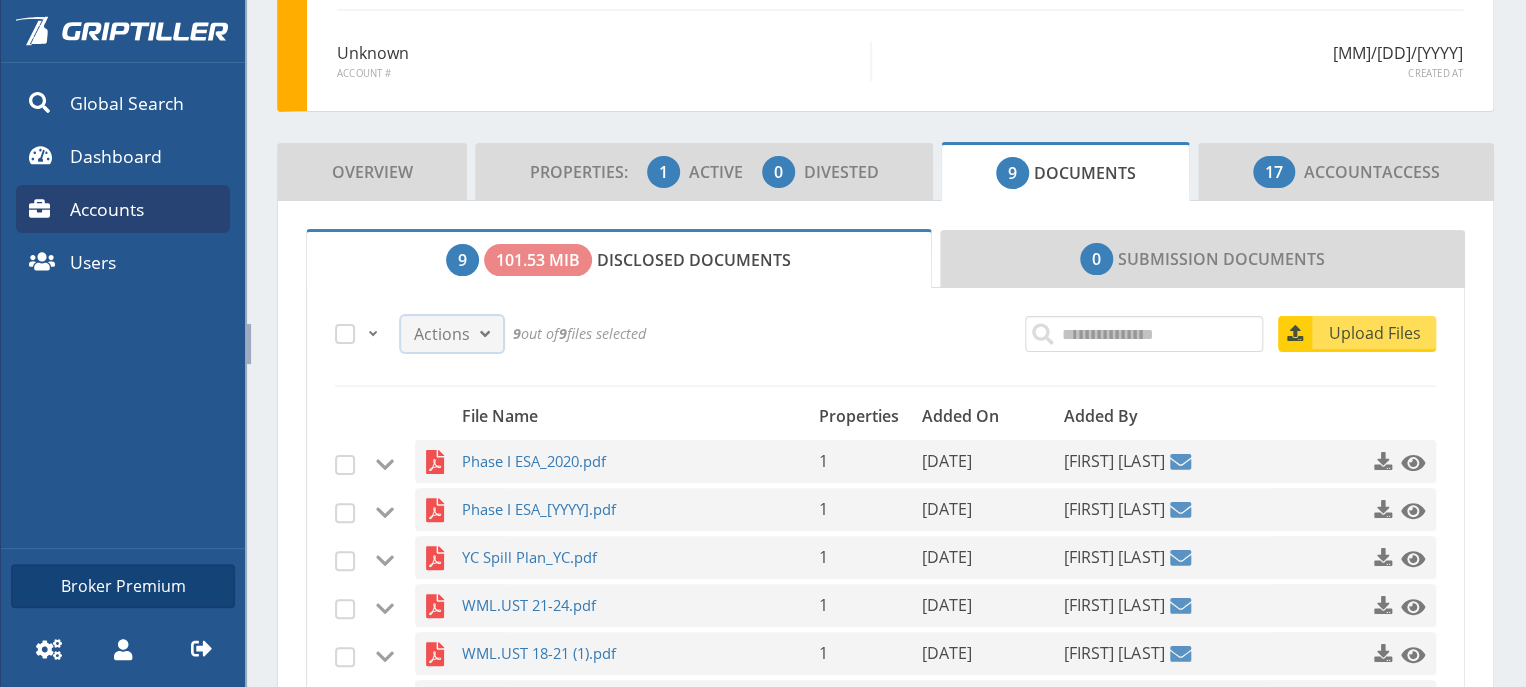 click at bounding box center [485, 334] 